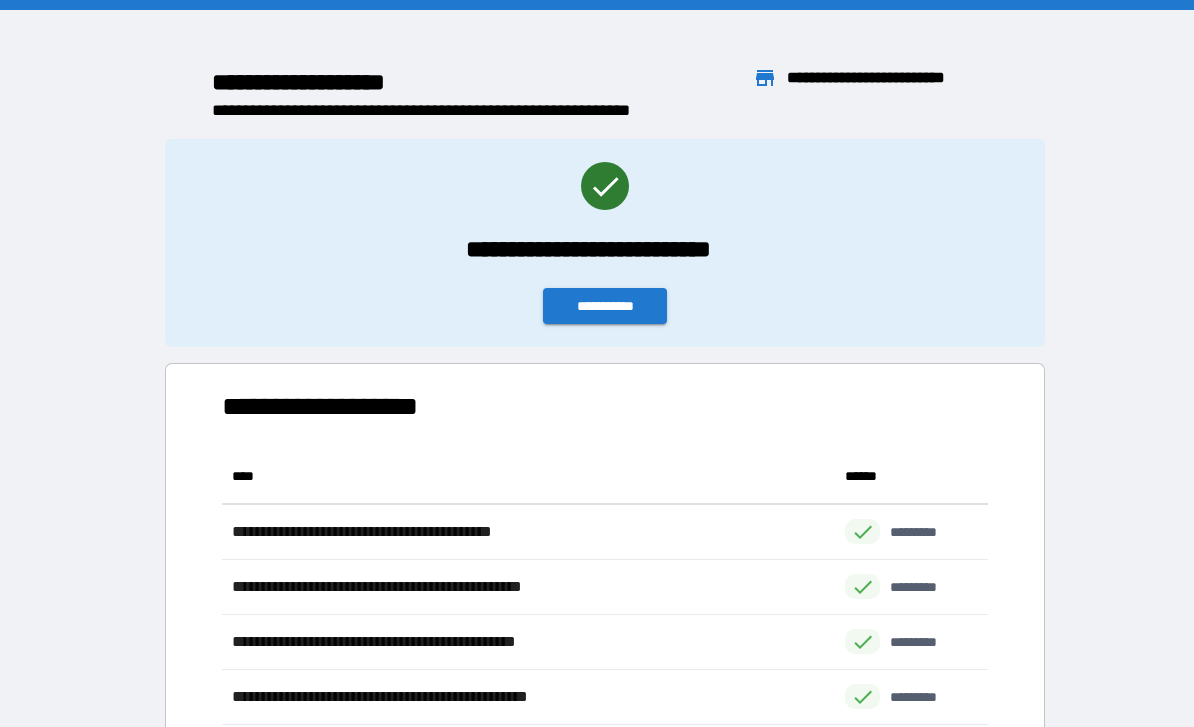 scroll, scrollTop: 64, scrollLeft: 0, axis: vertical 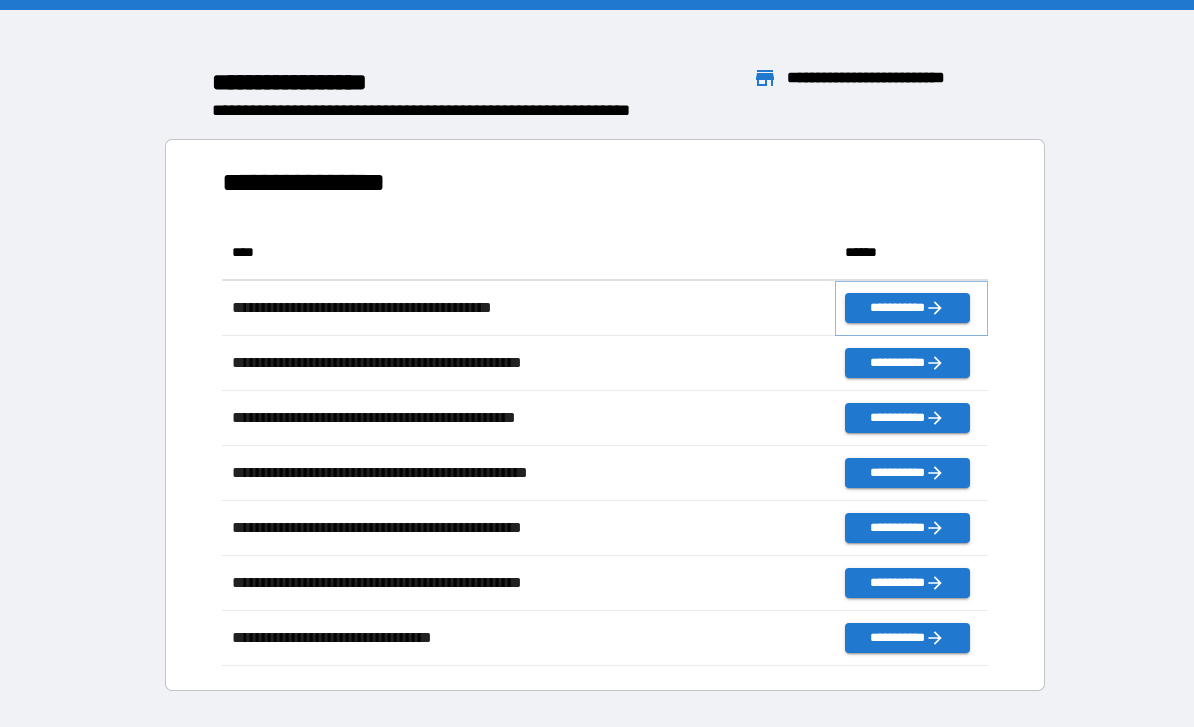 click on "**********" at bounding box center [907, 308] 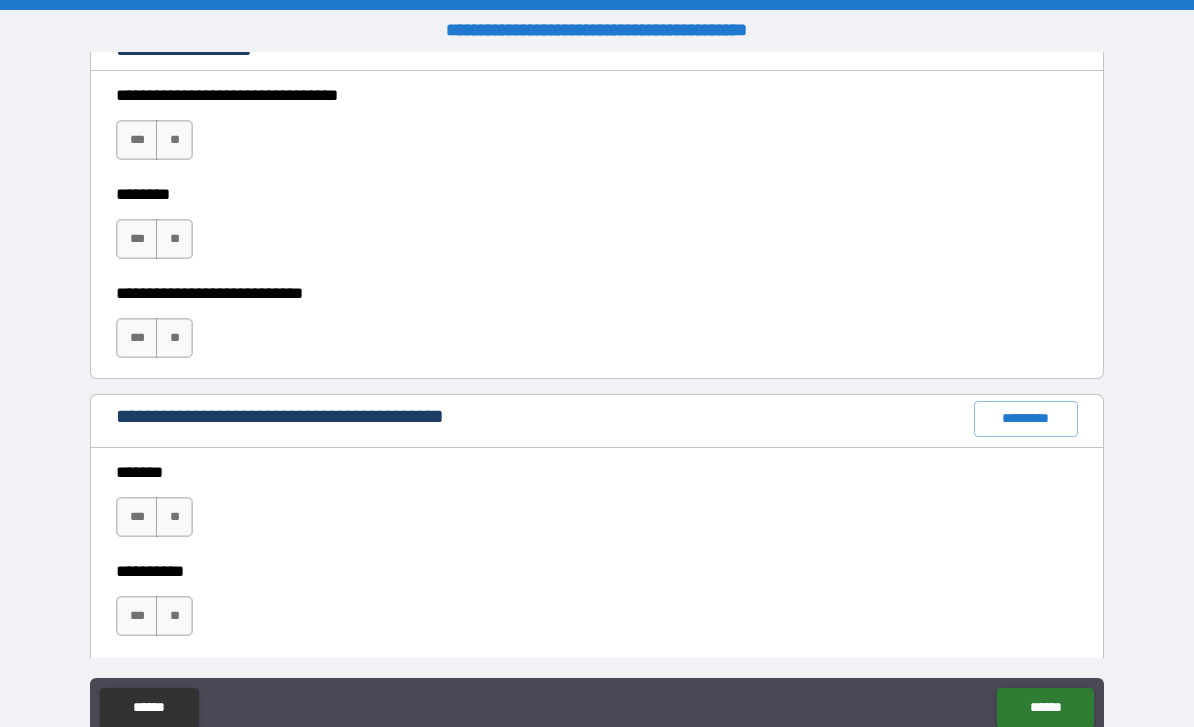 scroll, scrollTop: 1920, scrollLeft: 0, axis: vertical 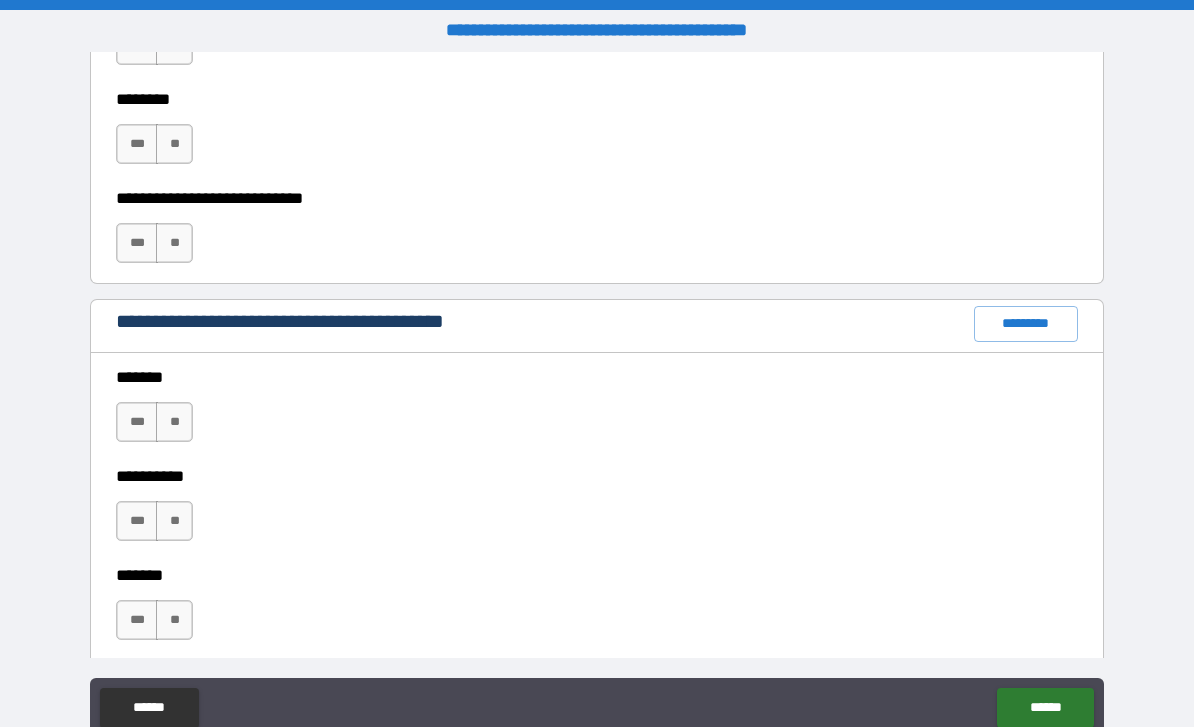 click on "*********" at bounding box center [1026, 324] 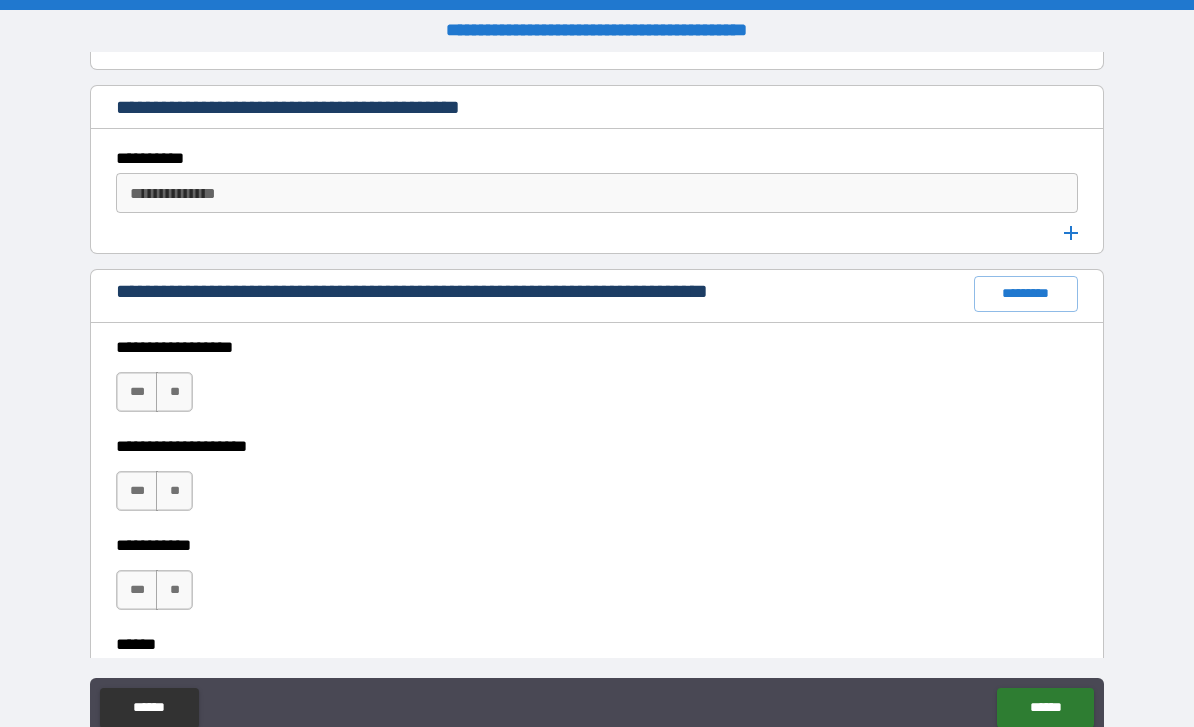 scroll, scrollTop: 3009, scrollLeft: 0, axis: vertical 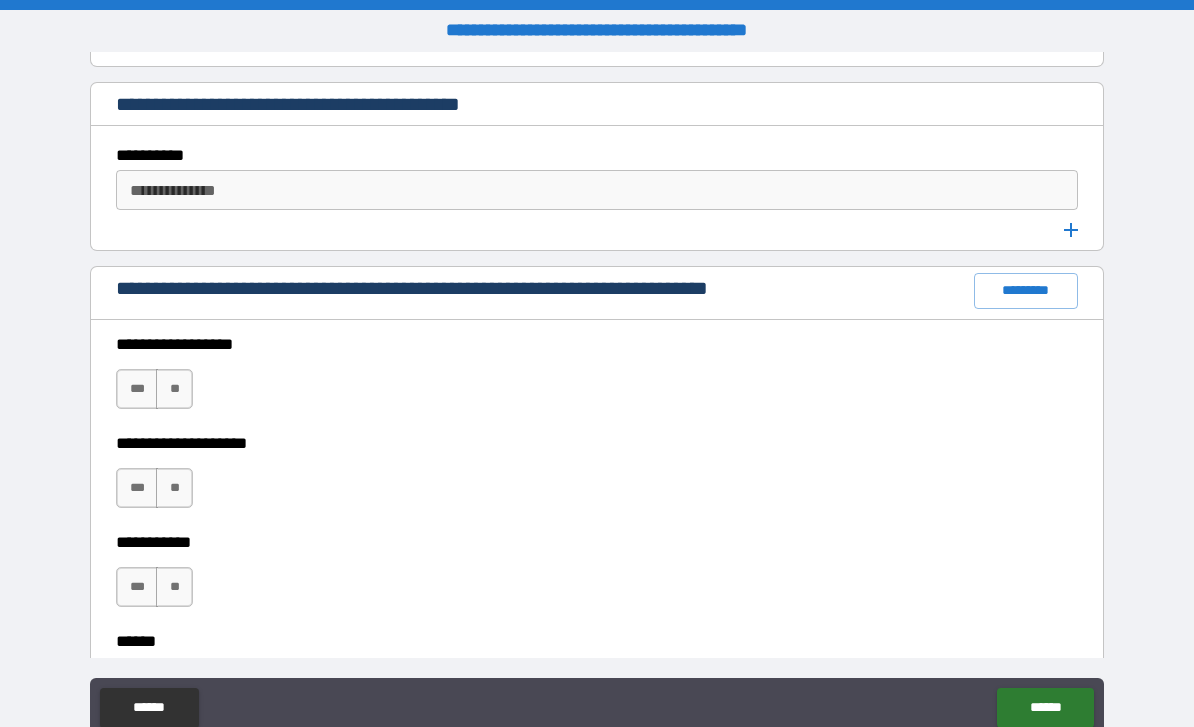 click on "*********" at bounding box center (1026, 291) 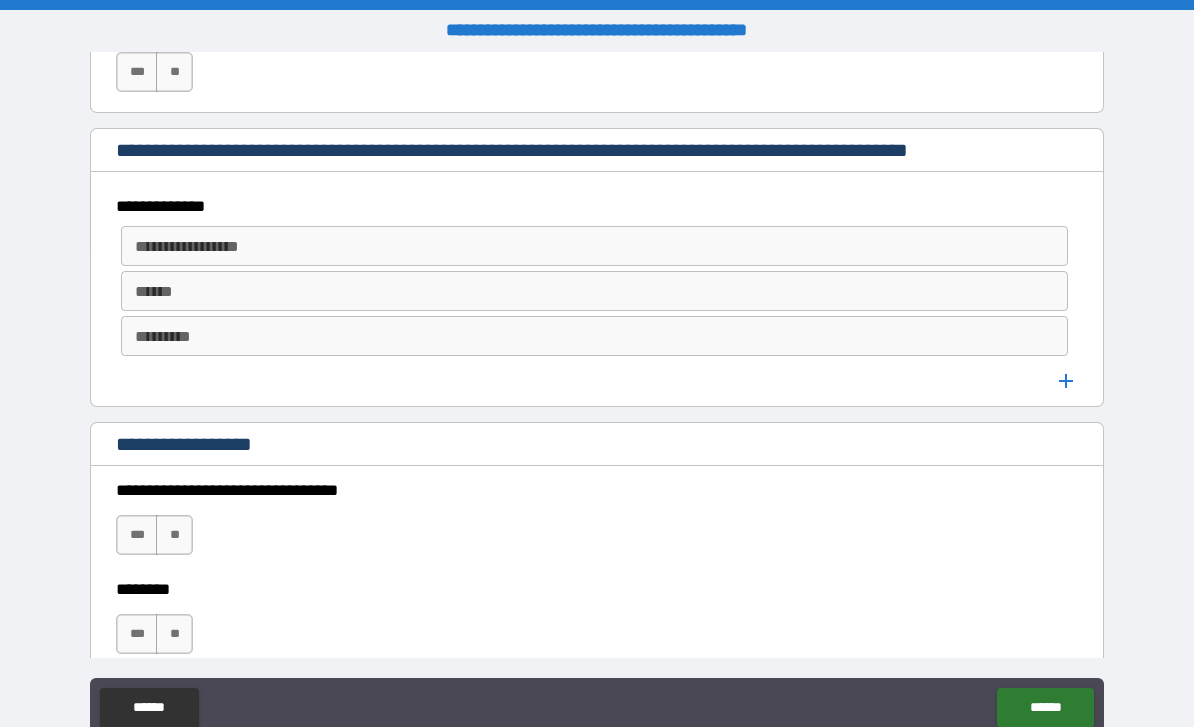 scroll, scrollTop: 1424, scrollLeft: 0, axis: vertical 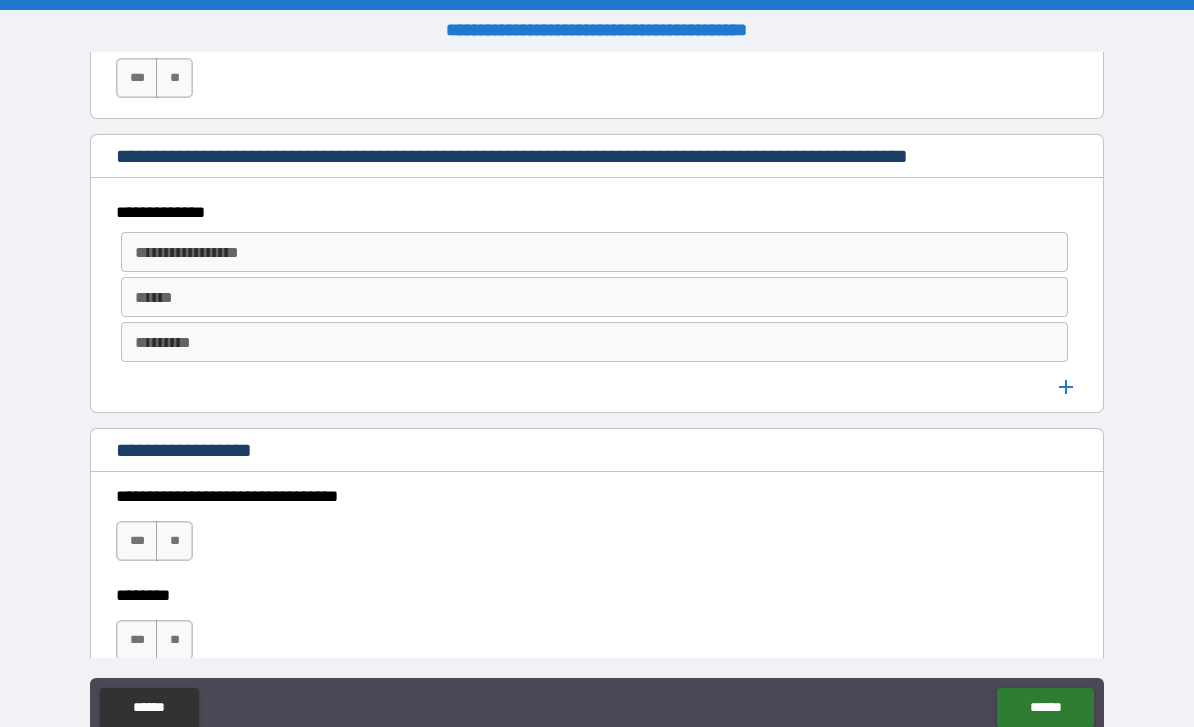 click on "**********" at bounding box center [593, 252] 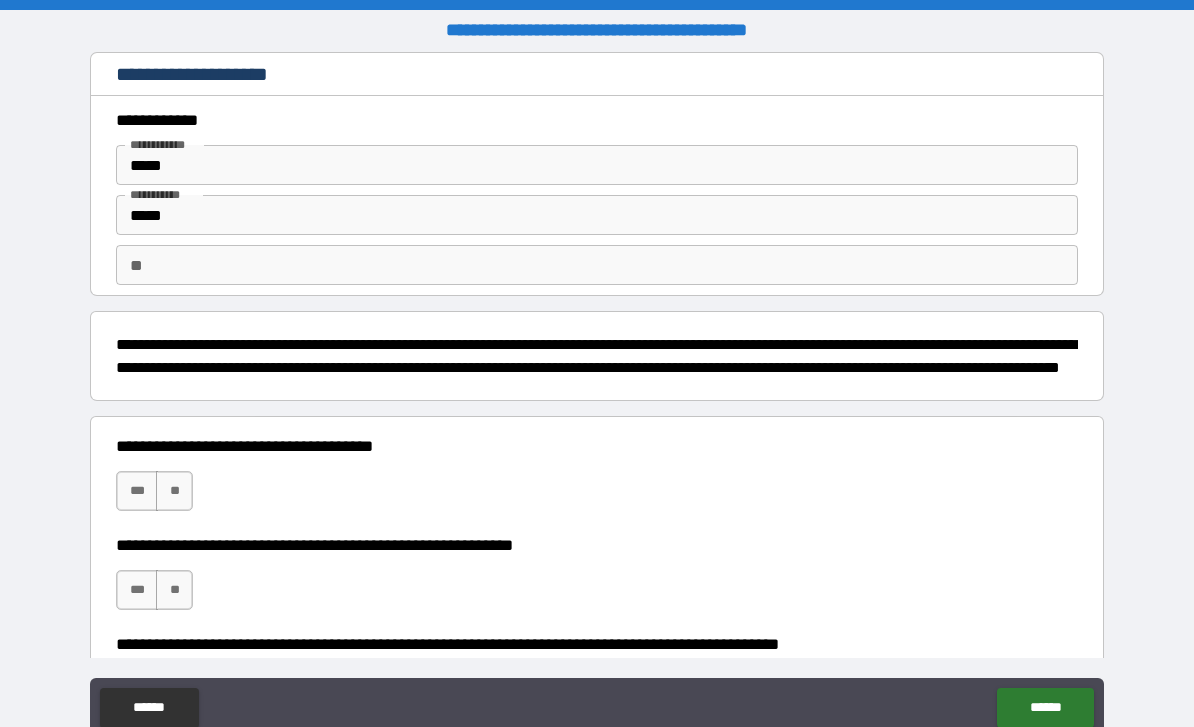 scroll, scrollTop: 0, scrollLeft: 0, axis: both 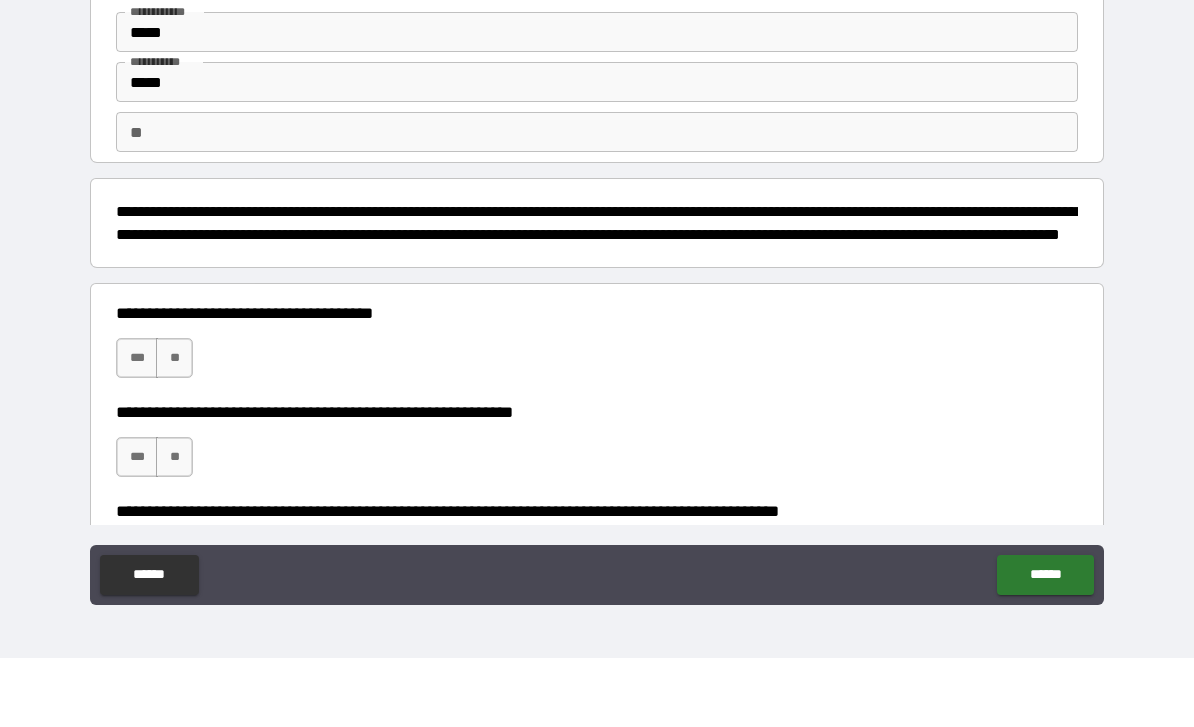 type on "**********" 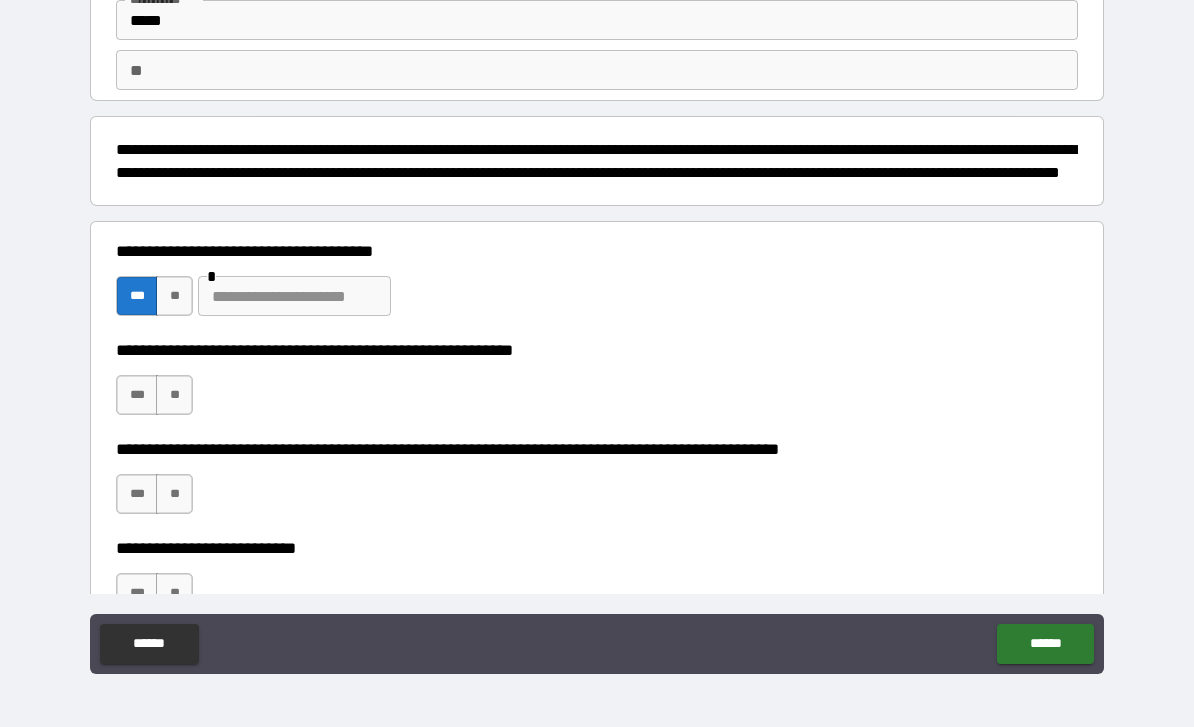 scroll, scrollTop: 166, scrollLeft: 0, axis: vertical 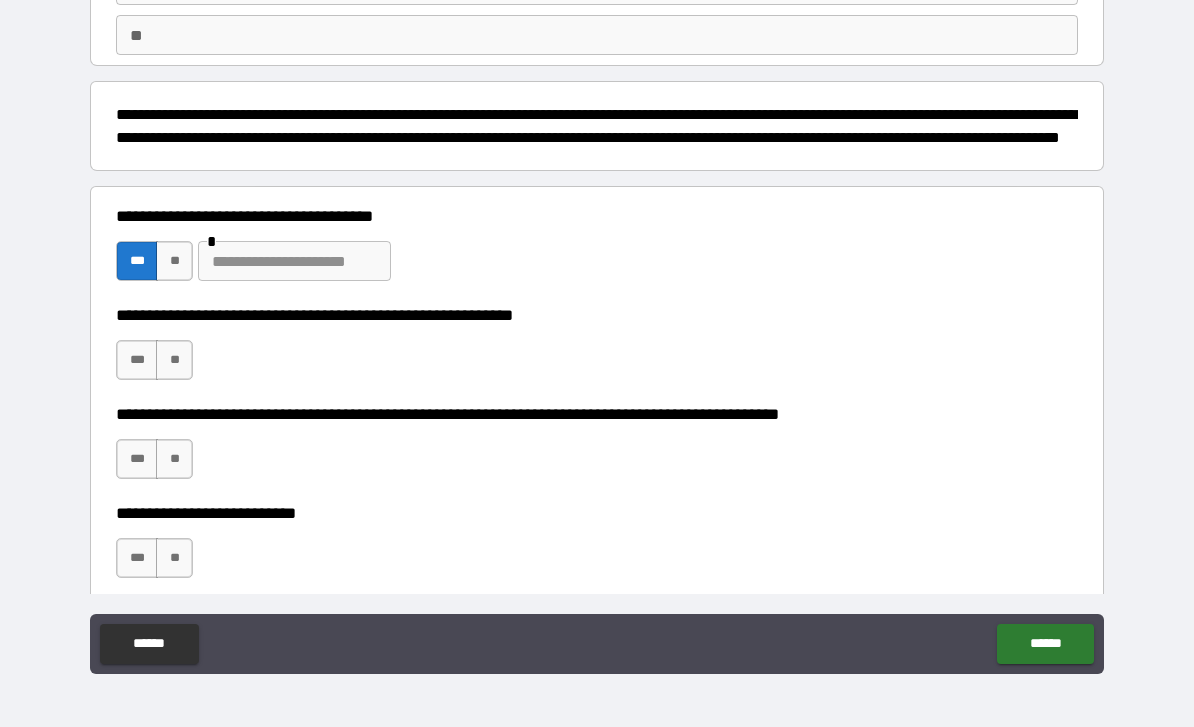 click at bounding box center [294, 261] 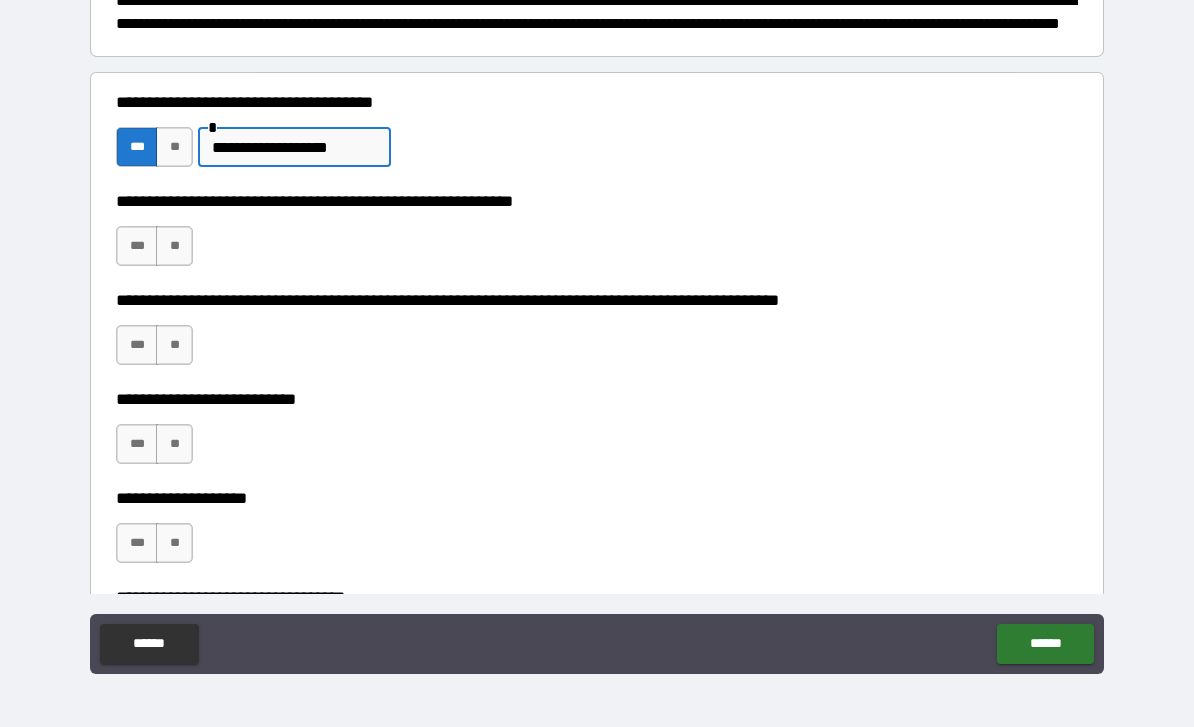scroll, scrollTop: 365, scrollLeft: 0, axis: vertical 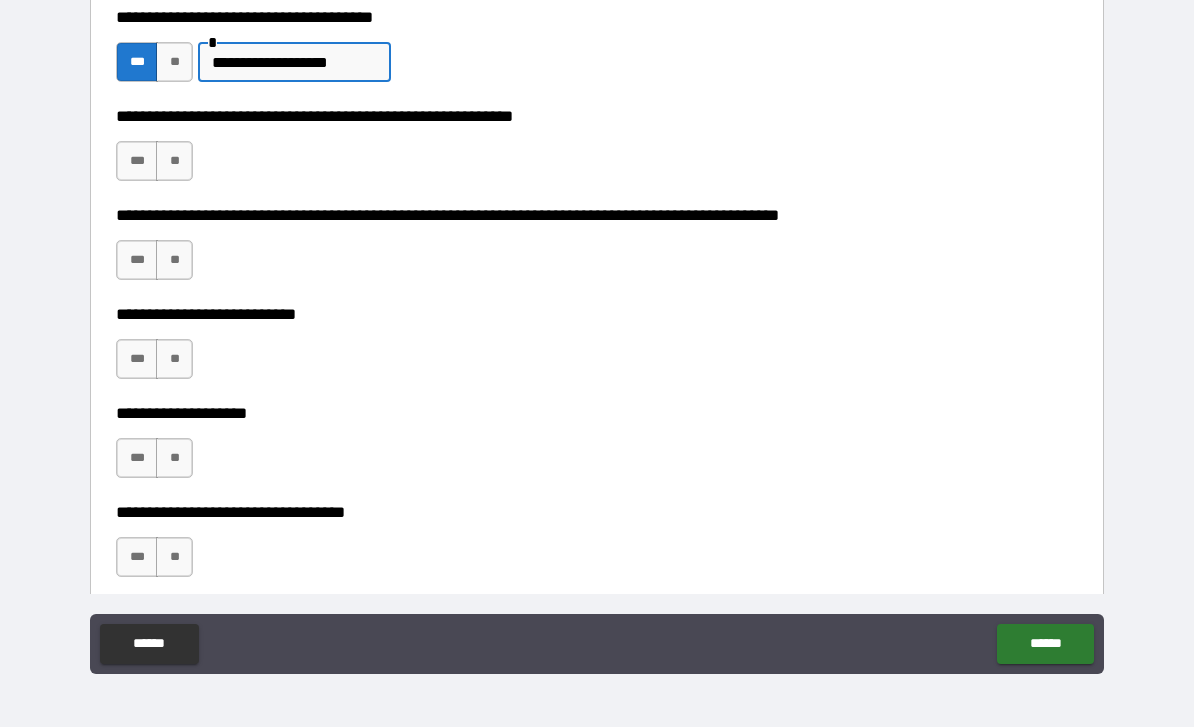 type on "**********" 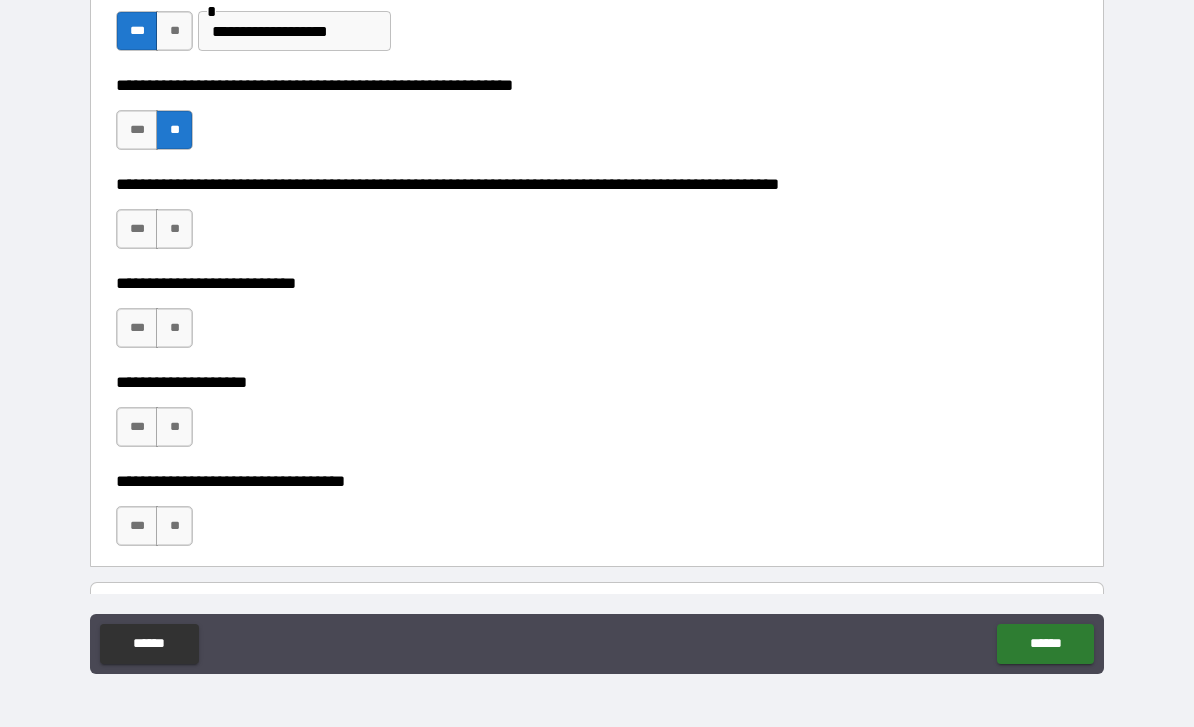 scroll, scrollTop: 423, scrollLeft: 0, axis: vertical 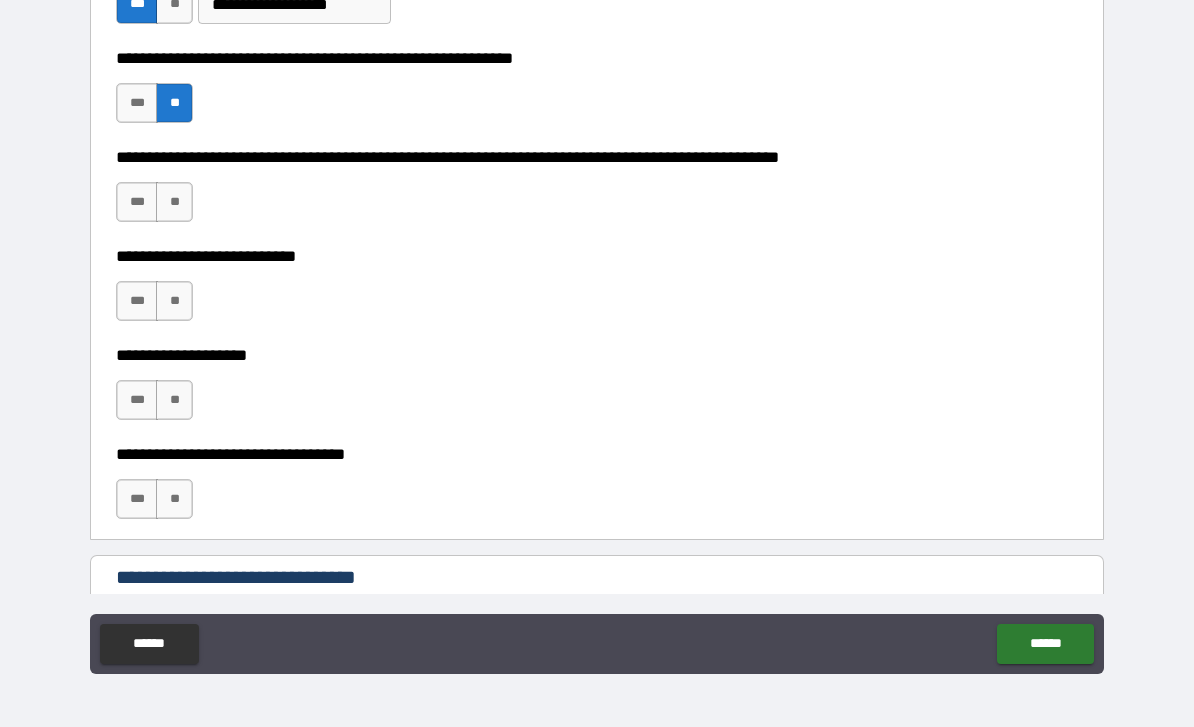 click on "**" at bounding box center (174, 202) 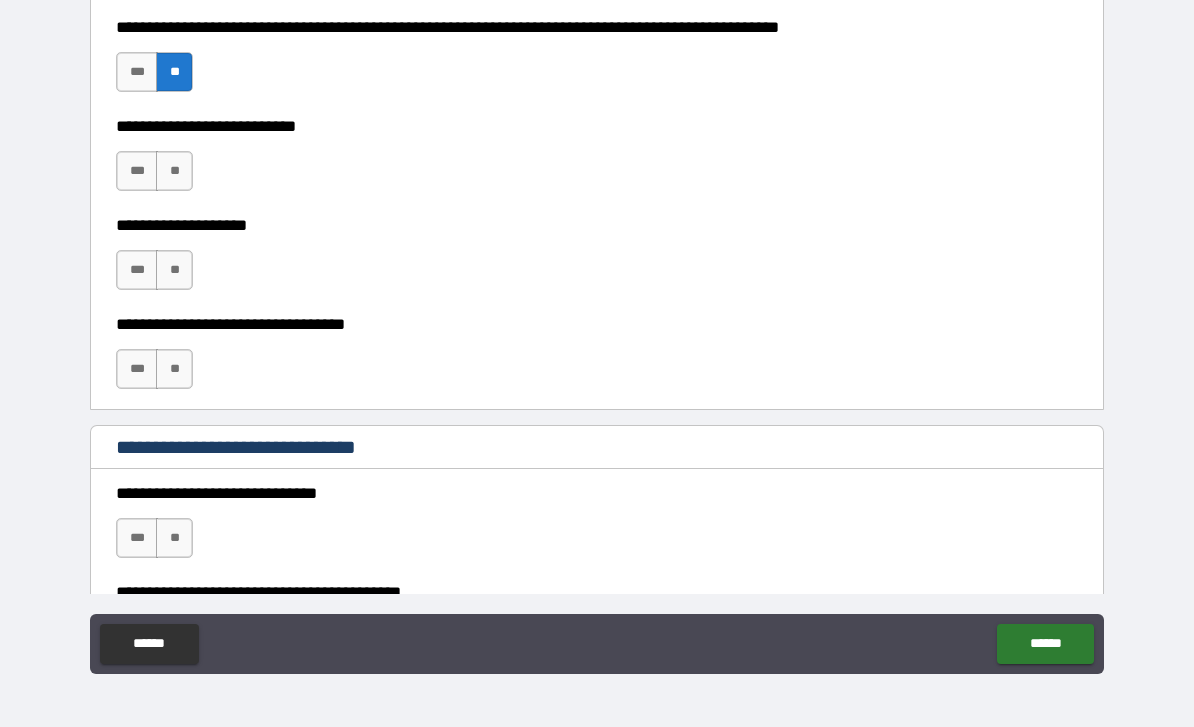 scroll, scrollTop: 577, scrollLeft: 0, axis: vertical 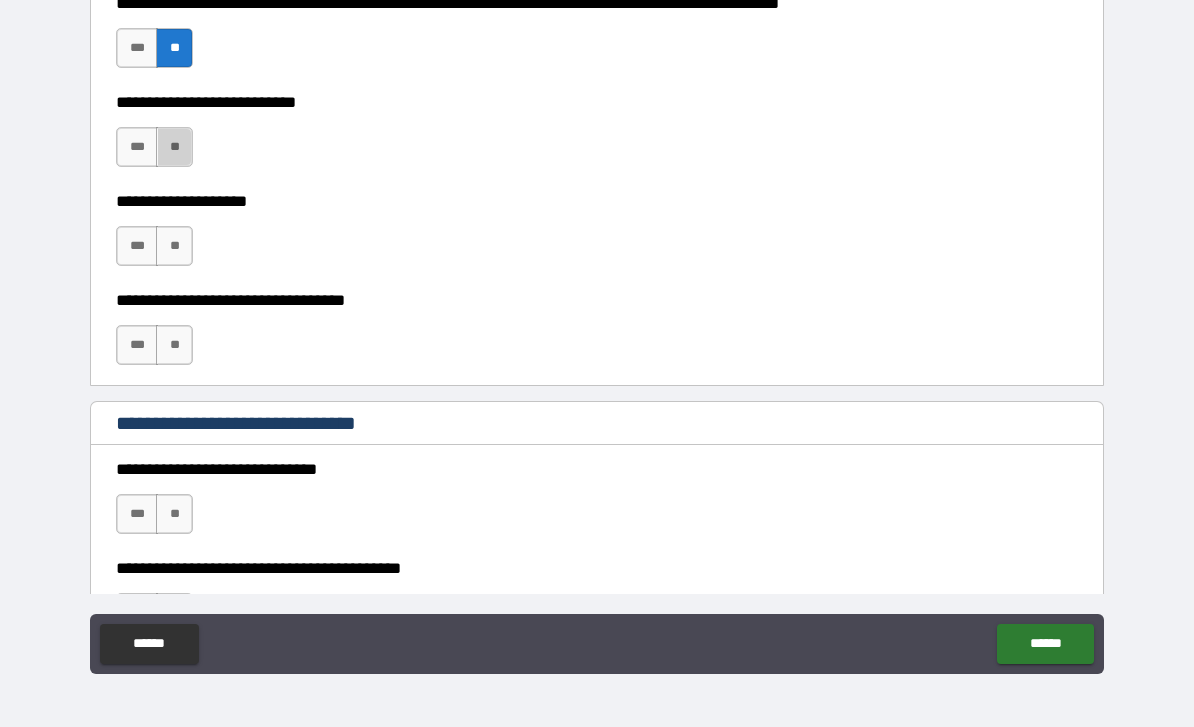 click on "**" at bounding box center (174, 147) 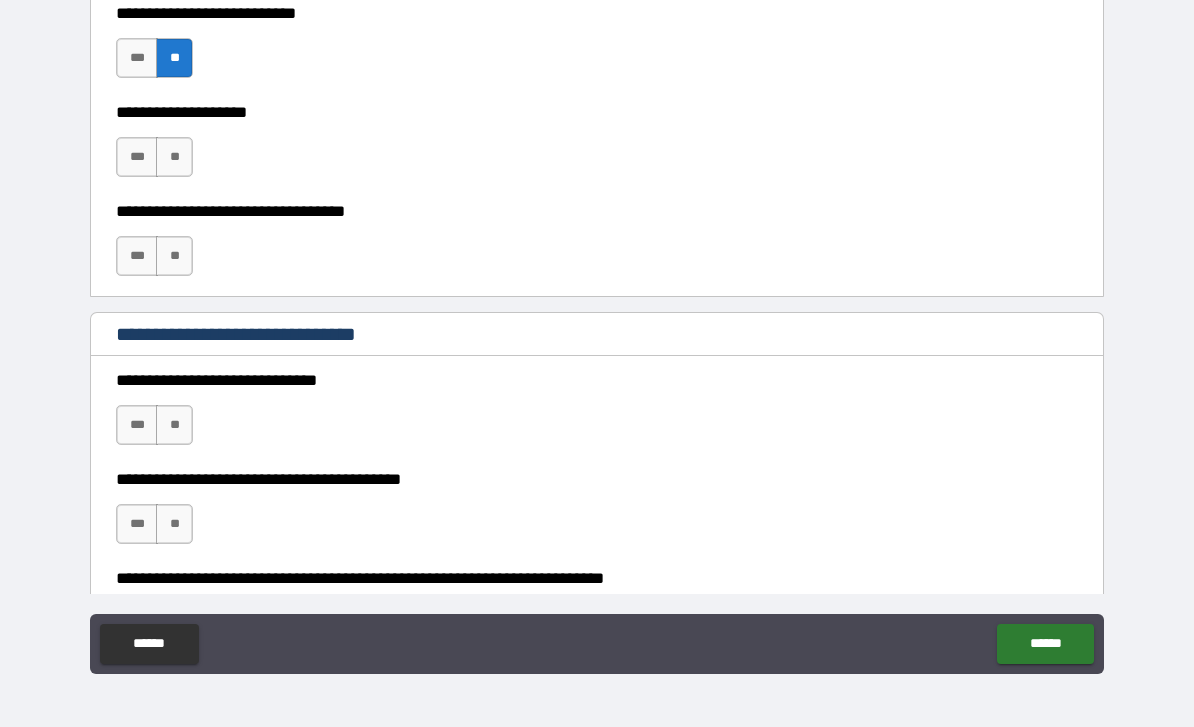 scroll, scrollTop: 667, scrollLeft: 0, axis: vertical 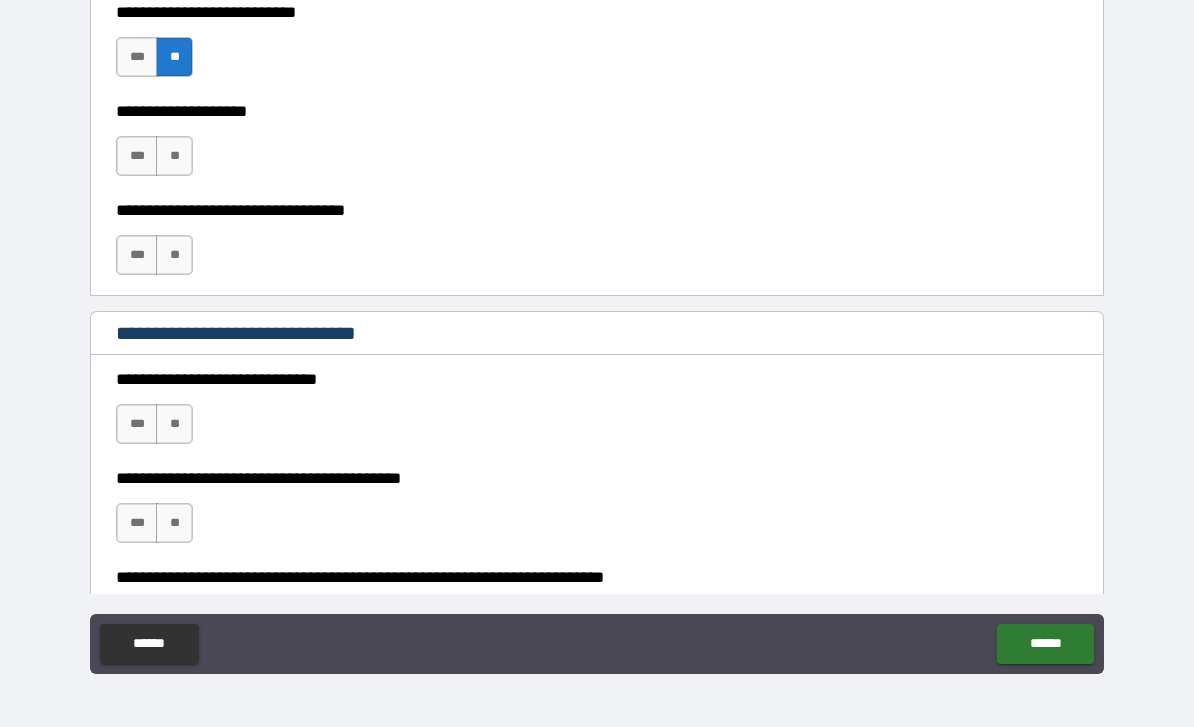 click on "**" at bounding box center (174, 156) 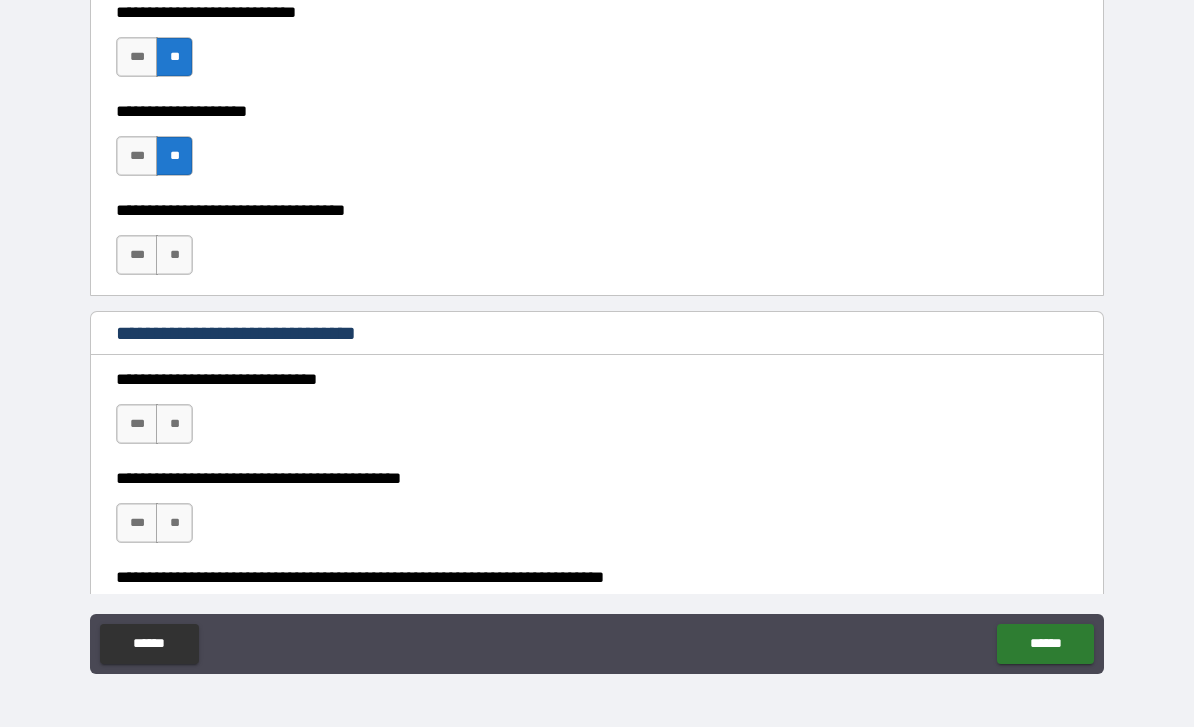 click on "**" at bounding box center [174, 255] 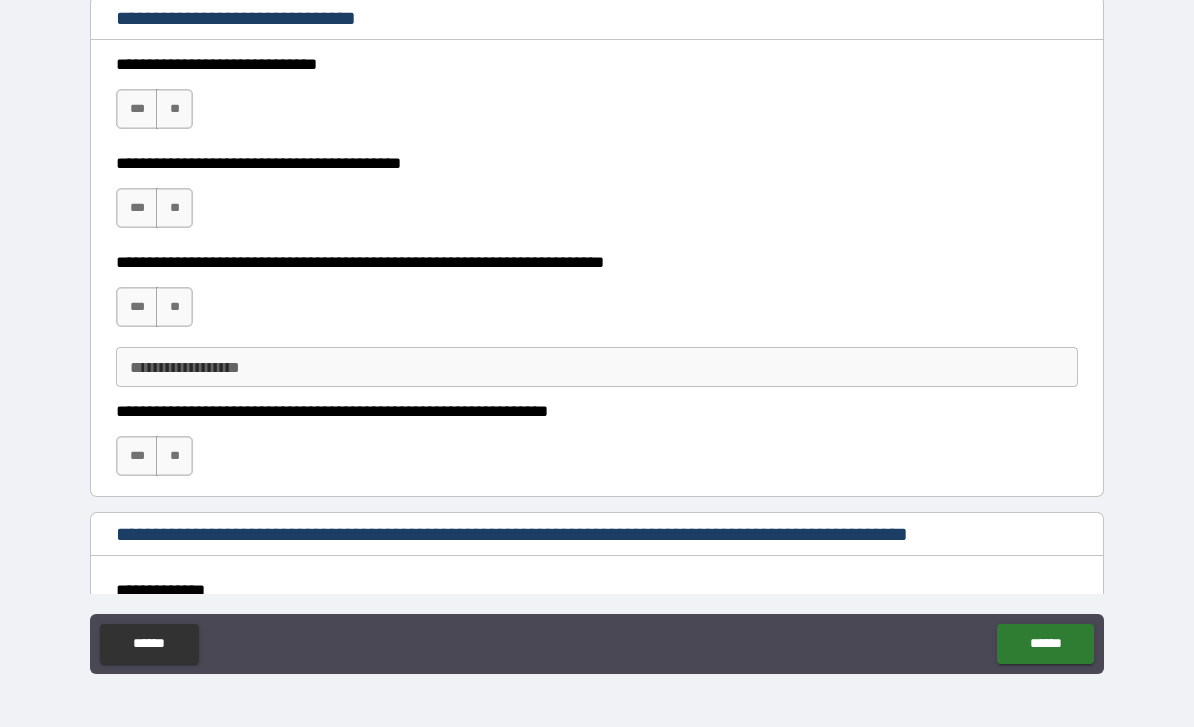 scroll, scrollTop: 1033, scrollLeft: 0, axis: vertical 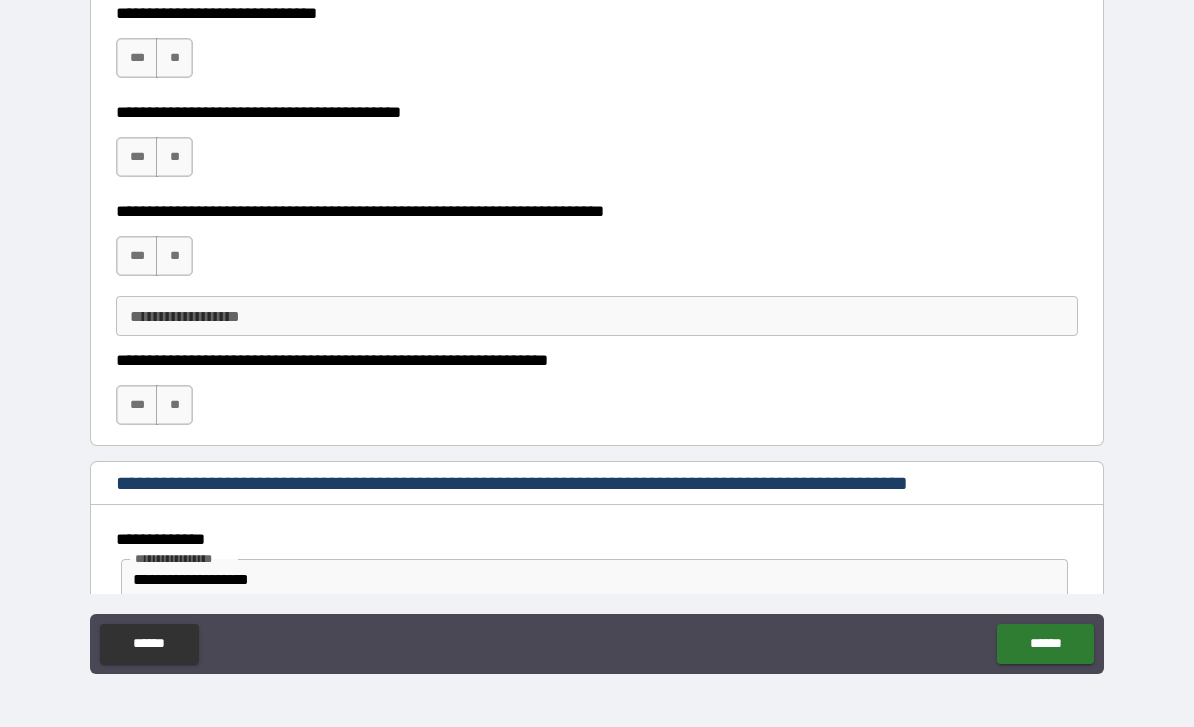click on "**********" at bounding box center (597, 98) 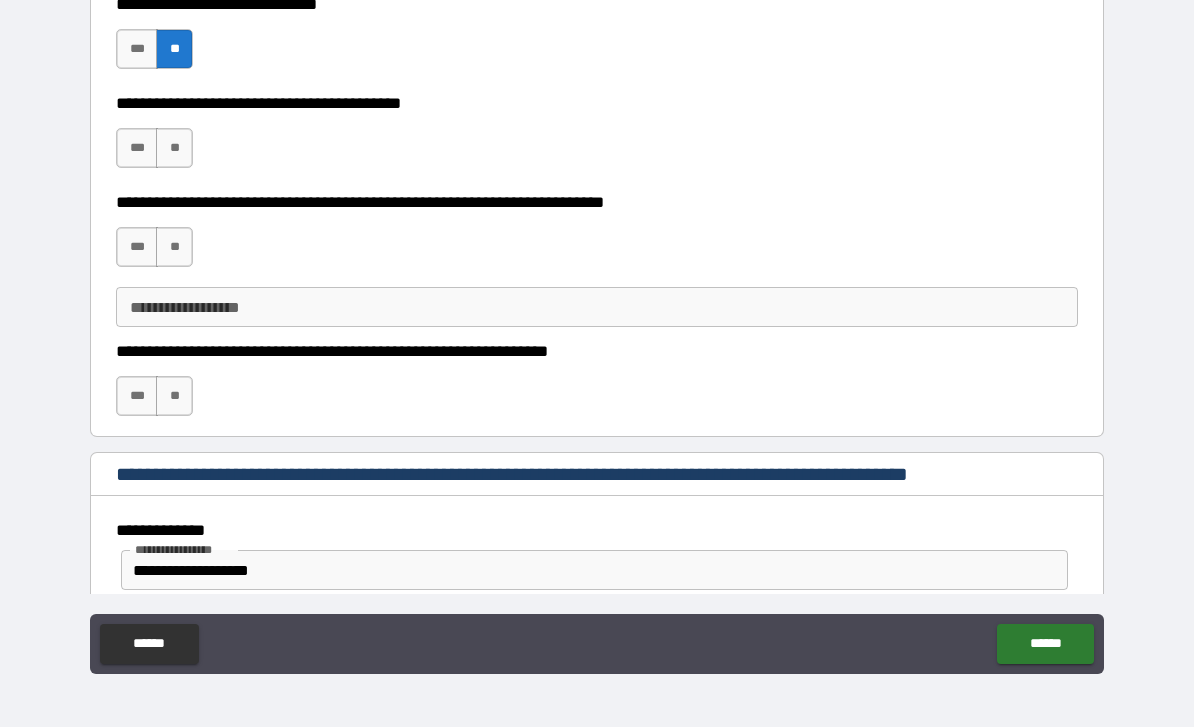scroll, scrollTop: 1041, scrollLeft: 0, axis: vertical 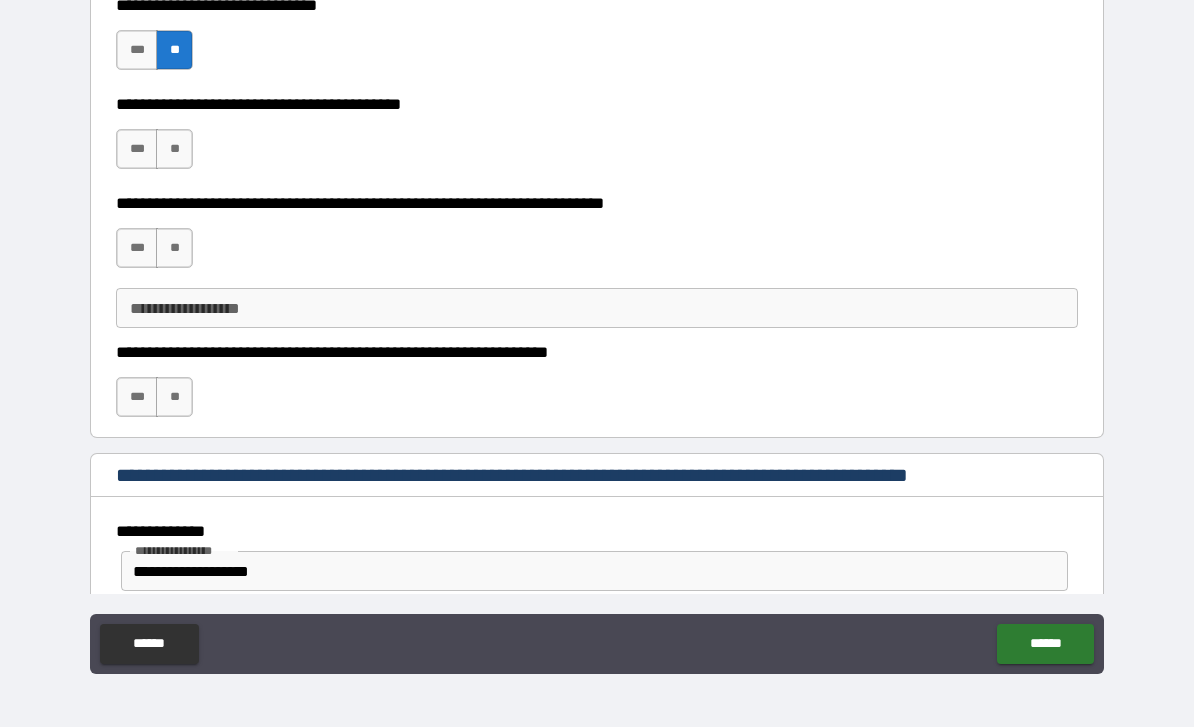 click on "**" at bounding box center [174, 149] 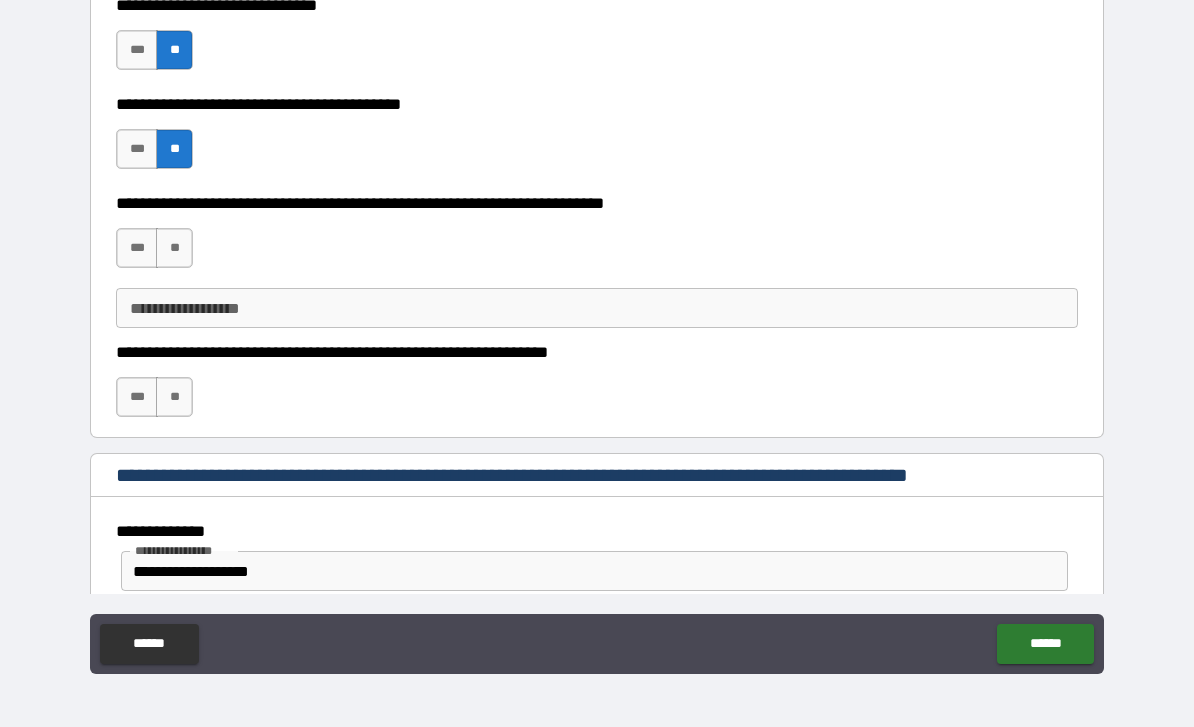 click on "**" at bounding box center (174, 248) 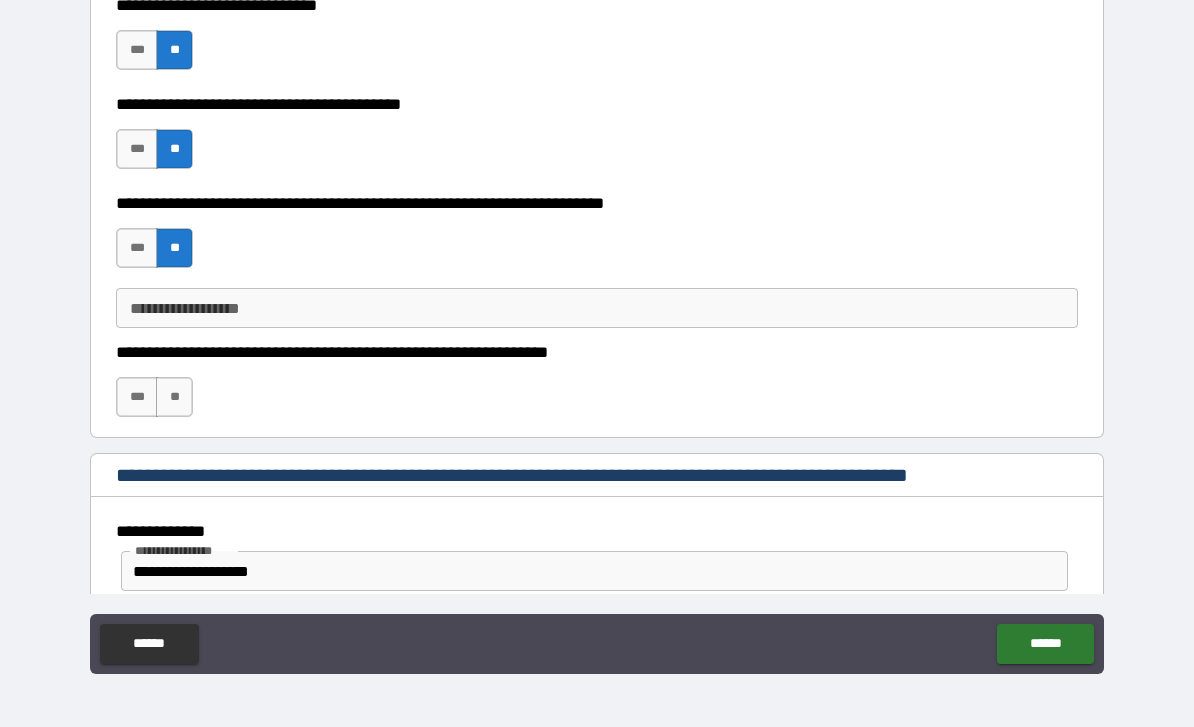 click on "**" at bounding box center (174, 397) 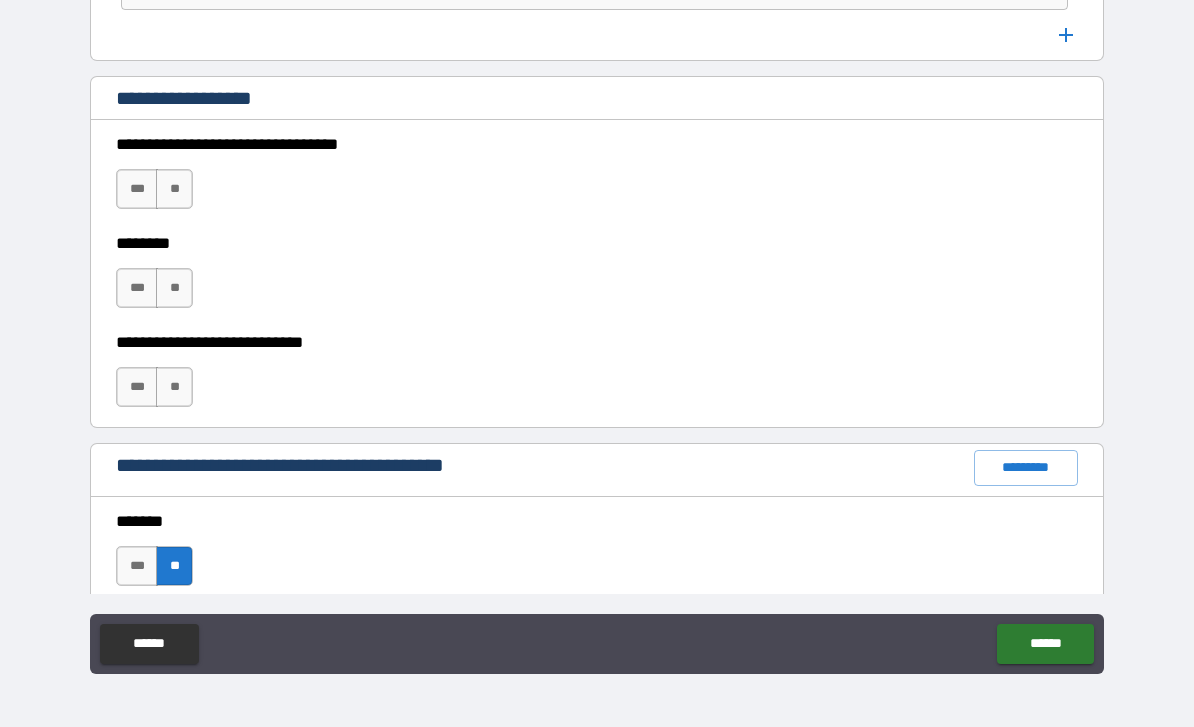 scroll, scrollTop: 1751, scrollLeft: 0, axis: vertical 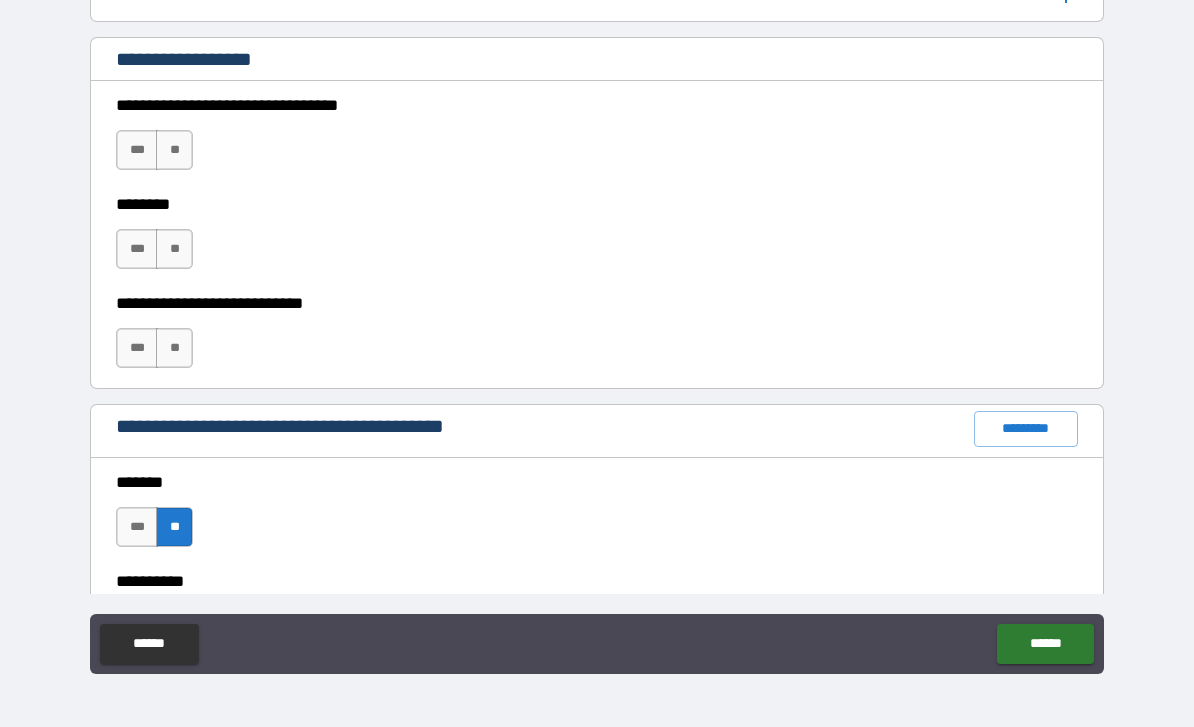 click on "**" at bounding box center (174, 150) 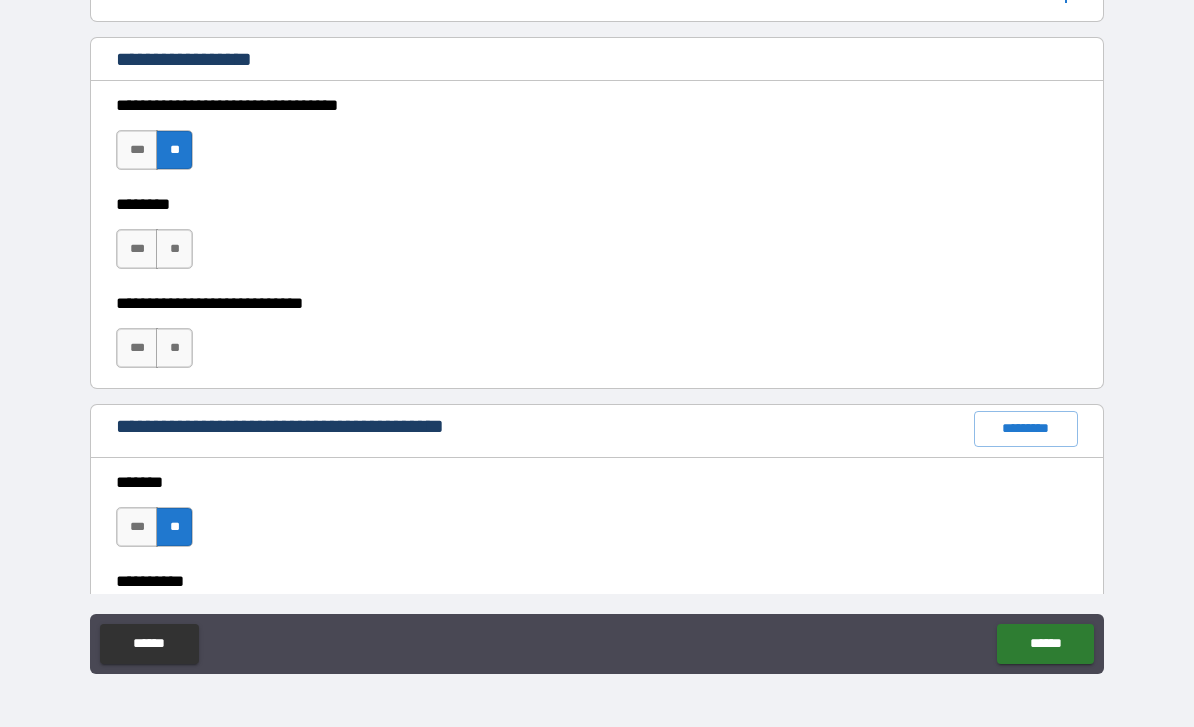 click on "**" at bounding box center (174, 249) 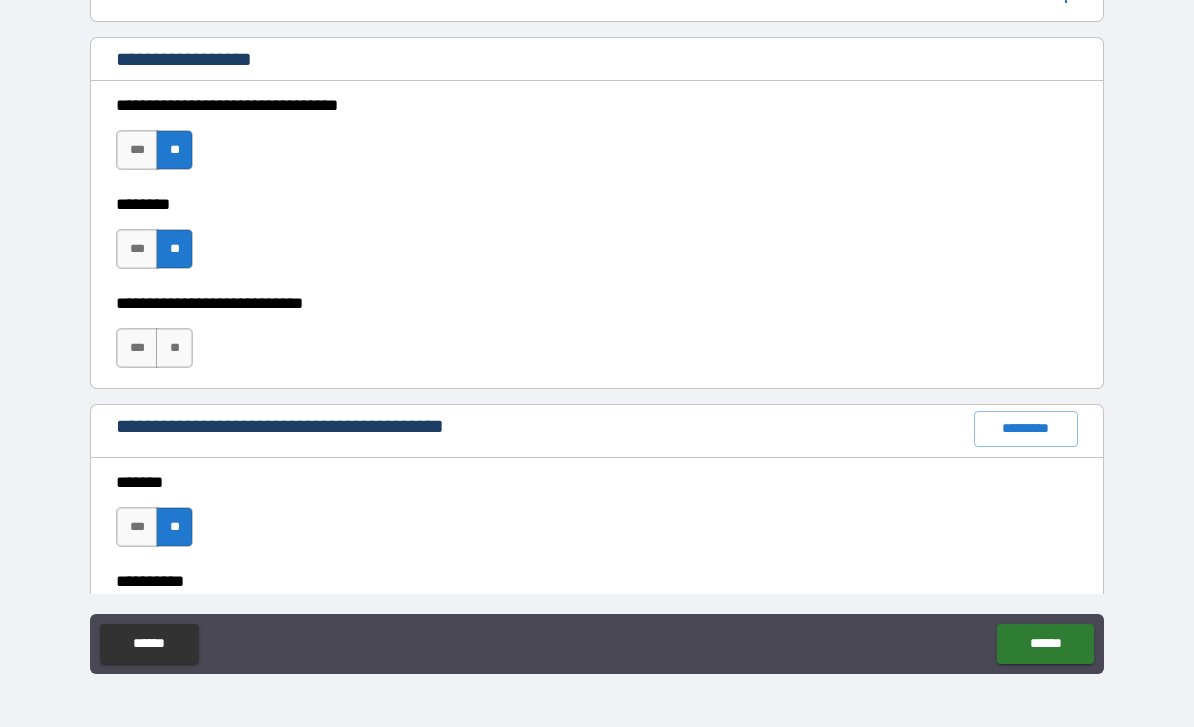 click on "**" at bounding box center [174, 348] 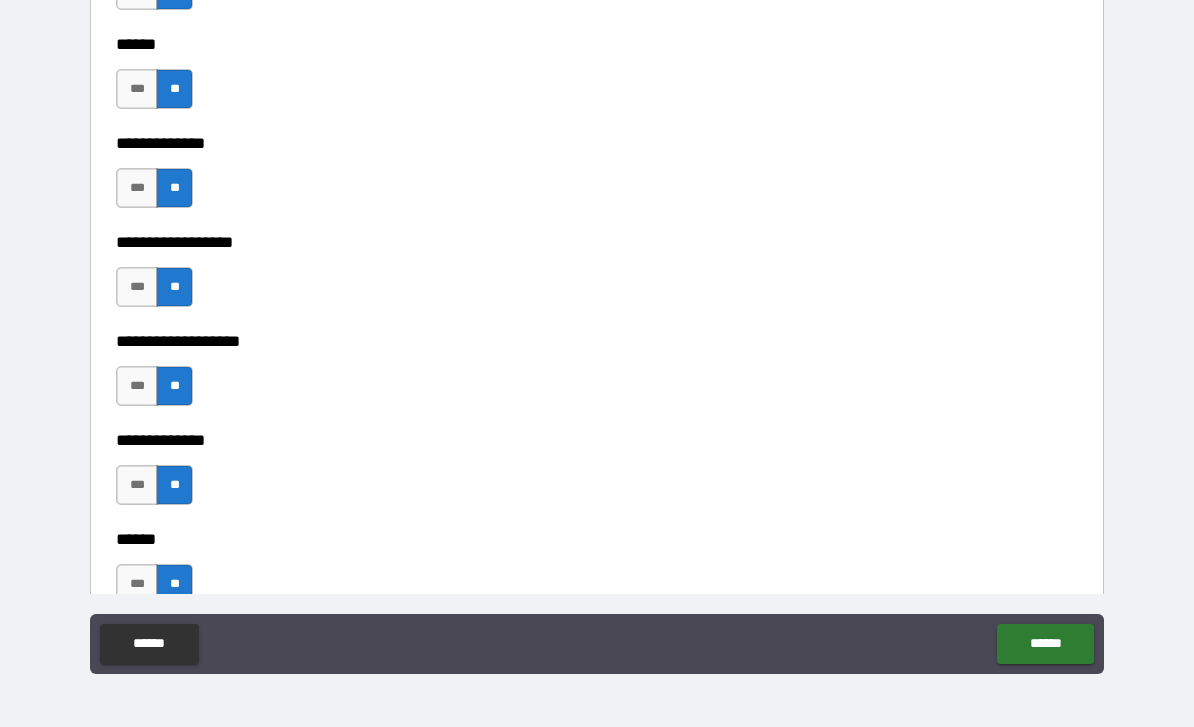 scroll, scrollTop: 4063, scrollLeft: 0, axis: vertical 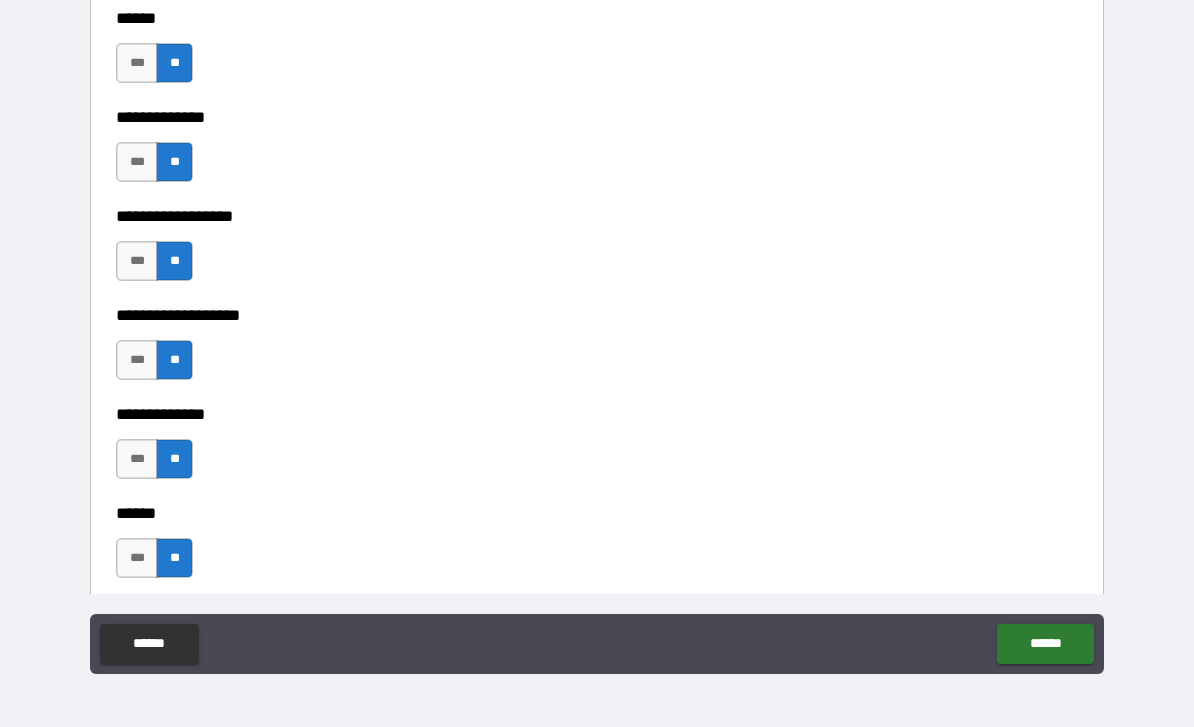 click on "***" at bounding box center (137, 162) 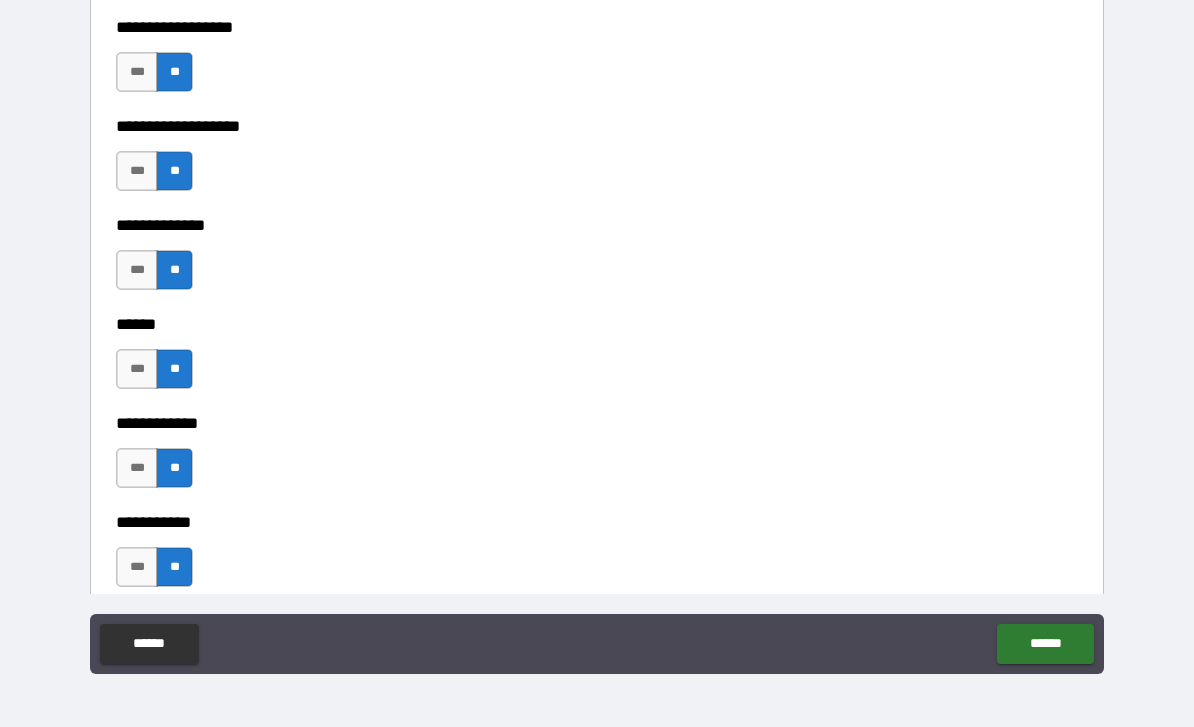scroll, scrollTop: 4253, scrollLeft: 0, axis: vertical 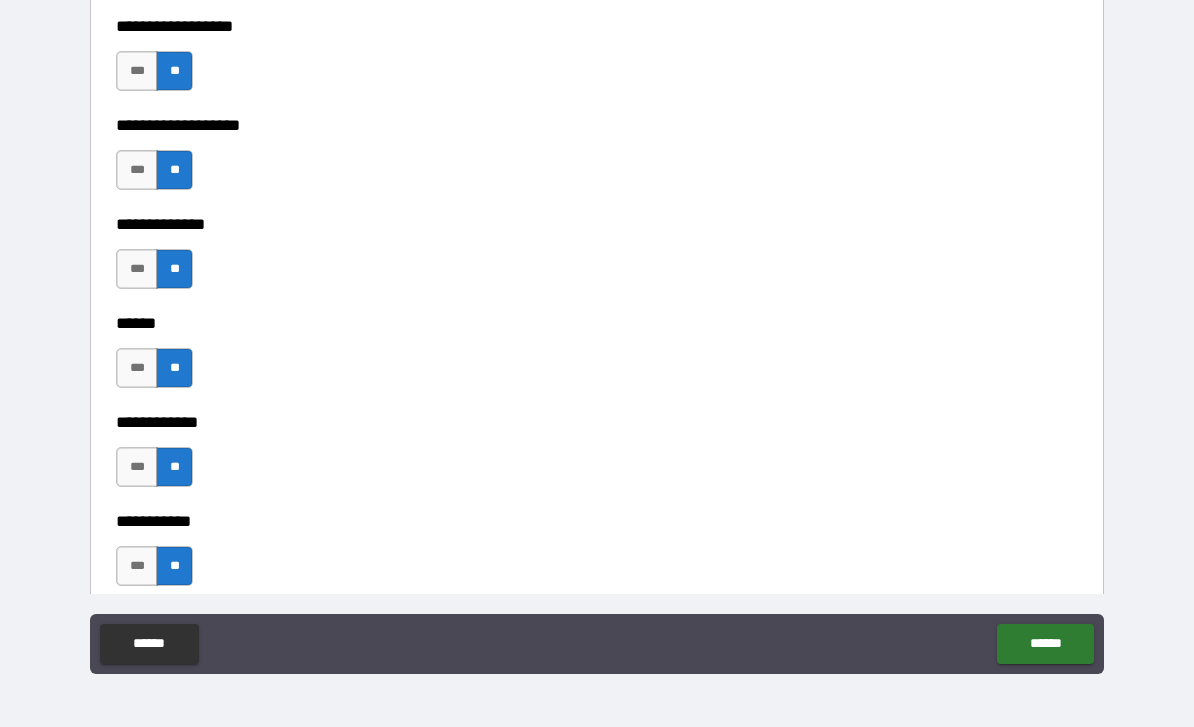 click on "***" at bounding box center (137, 368) 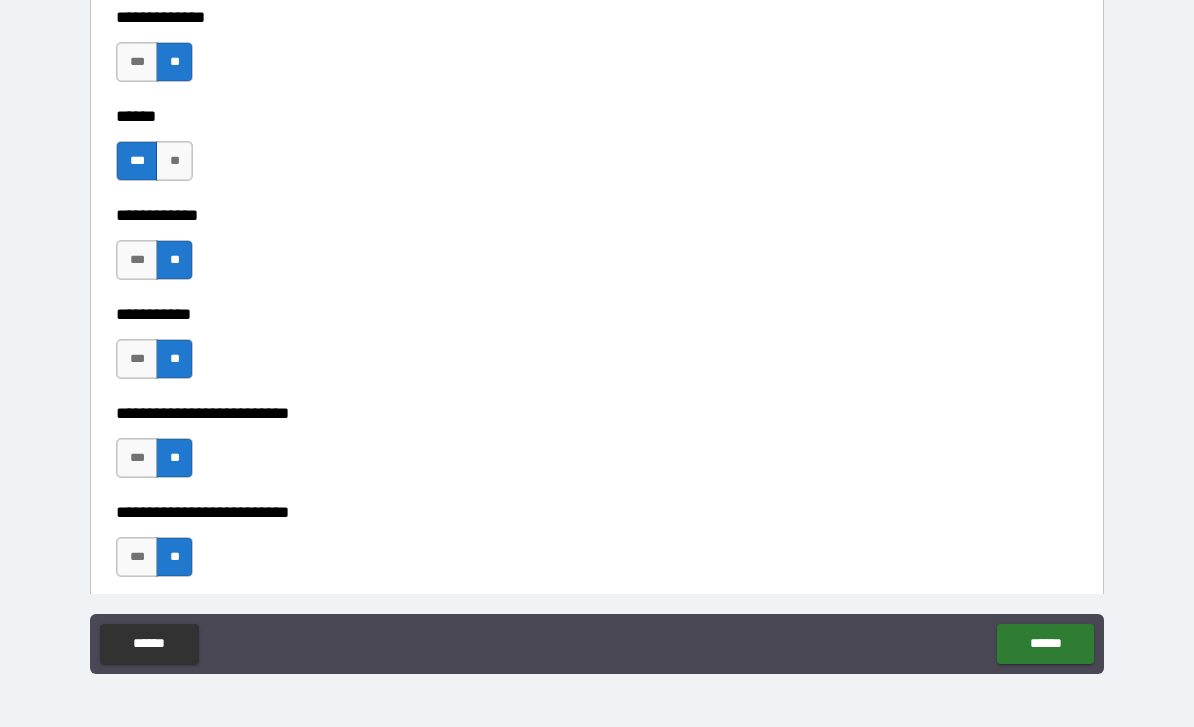 scroll, scrollTop: 4416, scrollLeft: 0, axis: vertical 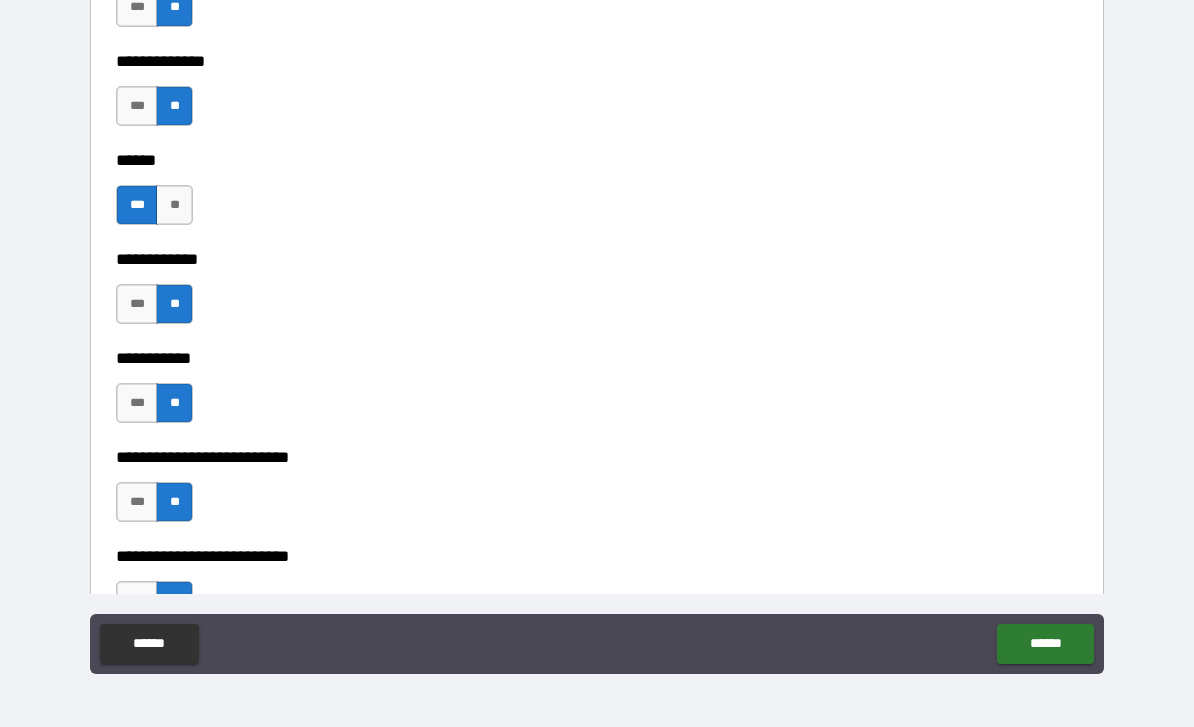 click on "***" at bounding box center [137, 106] 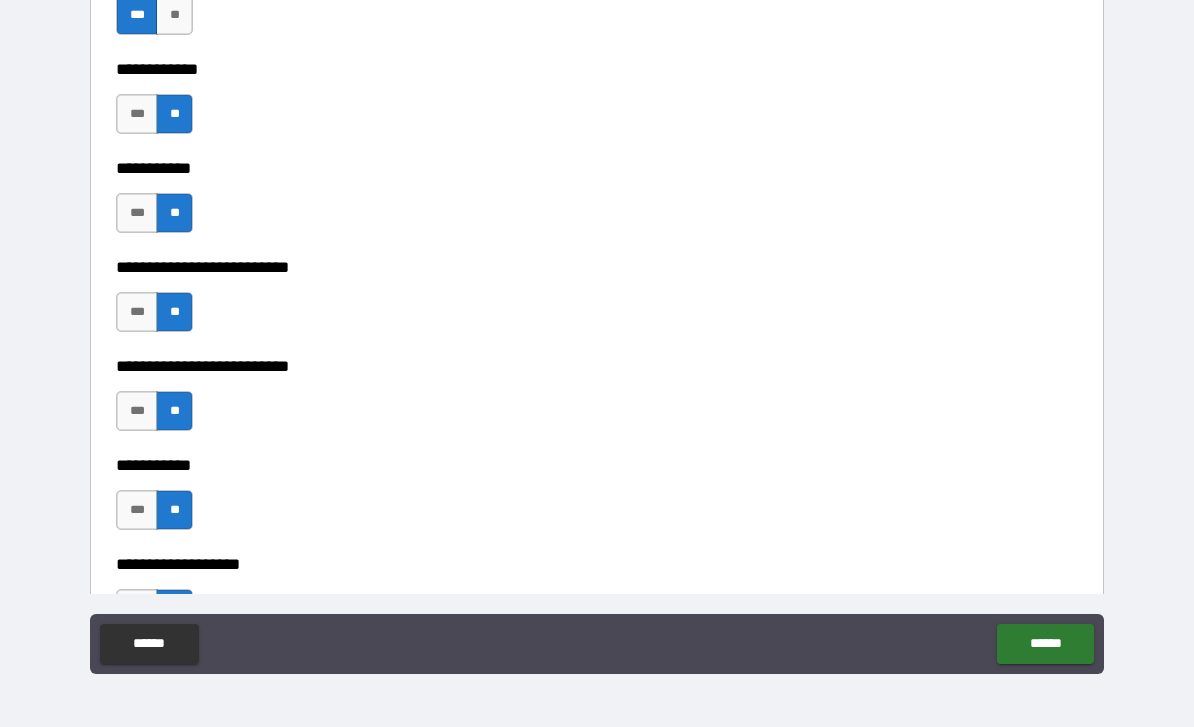 scroll, scrollTop: 4620, scrollLeft: 0, axis: vertical 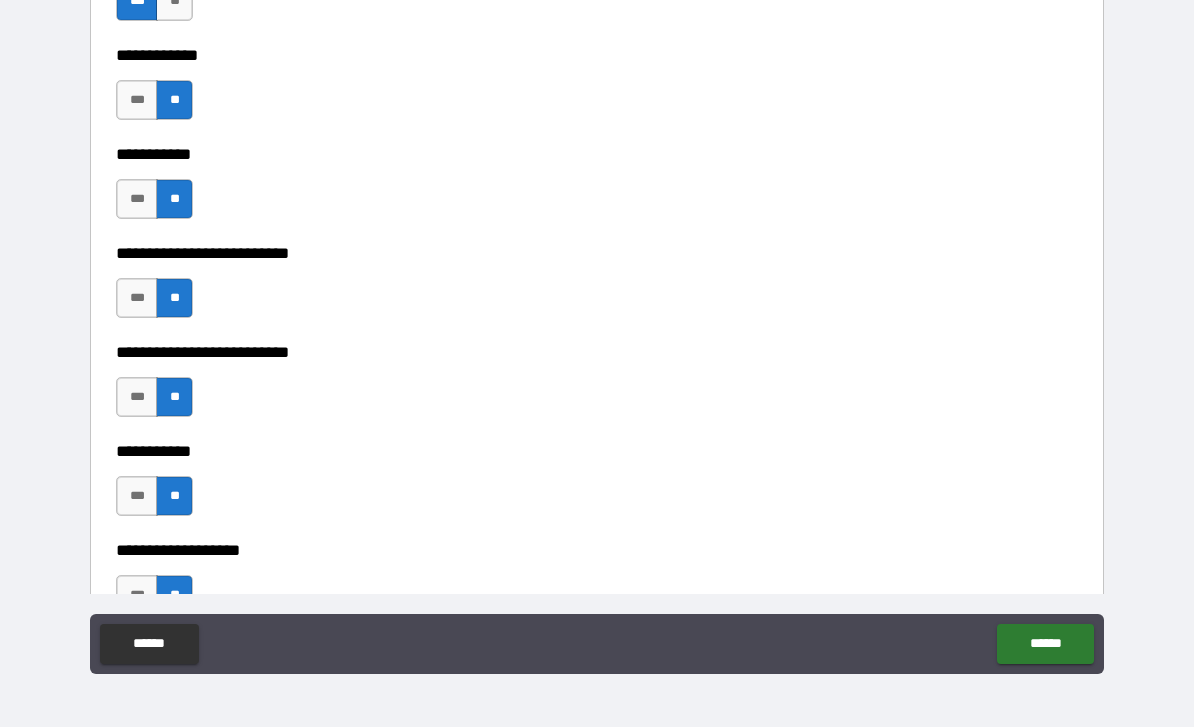 click on "***" at bounding box center (137, 100) 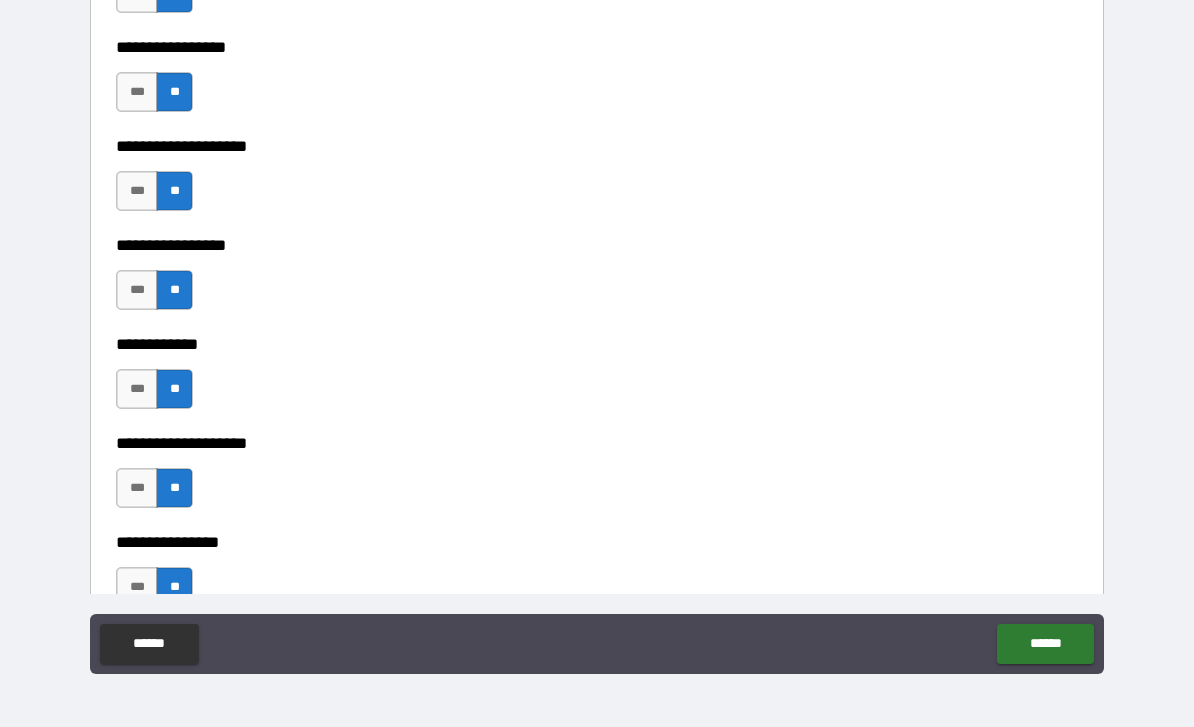 scroll, scrollTop: 6794, scrollLeft: 0, axis: vertical 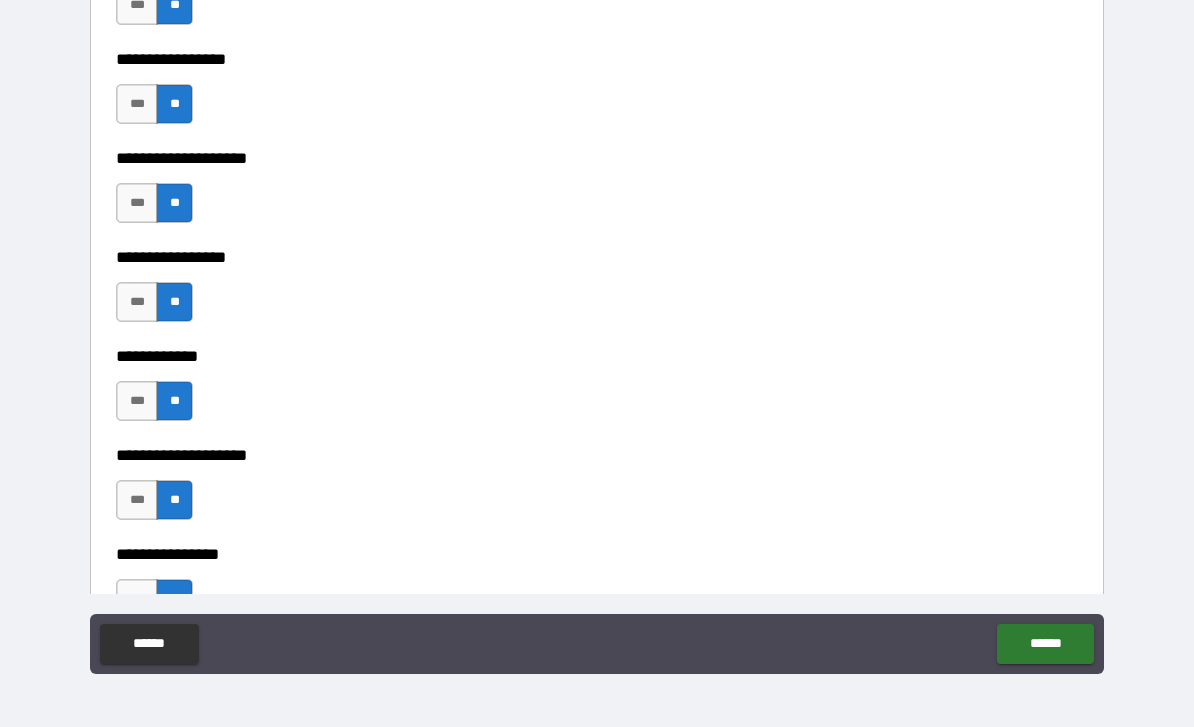 click on "***" at bounding box center [137, 203] 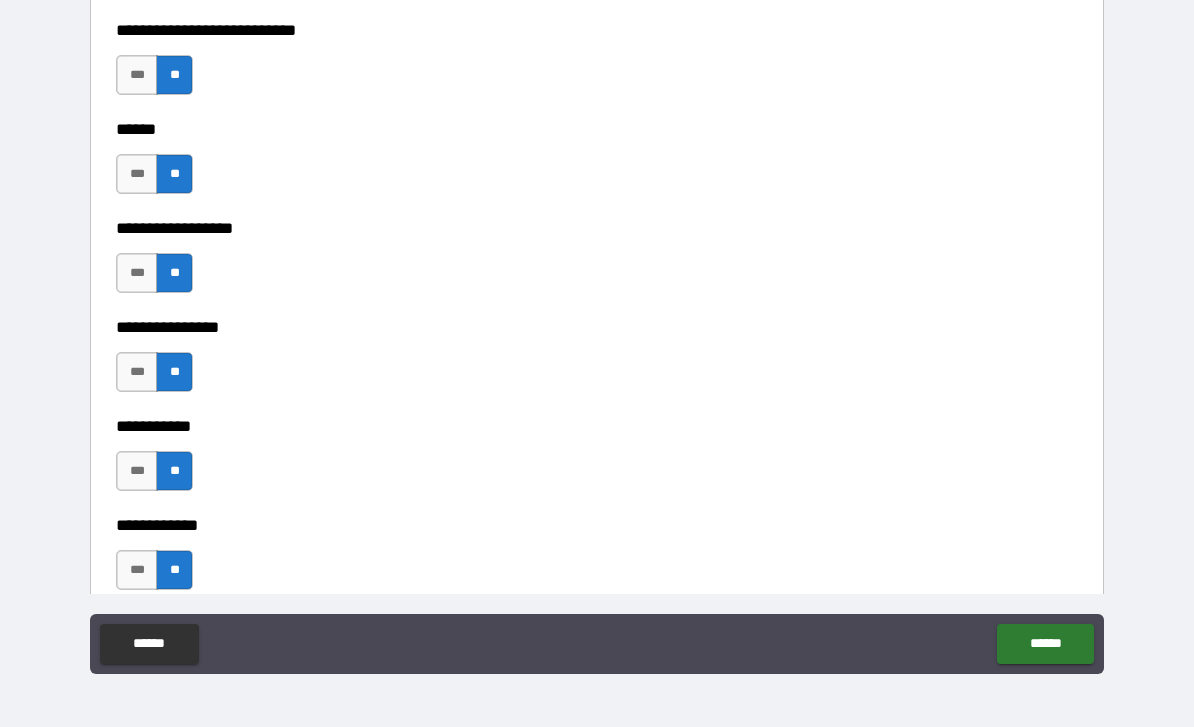 scroll, scrollTop: 9198, scrollLeft: 0, axis: vertical 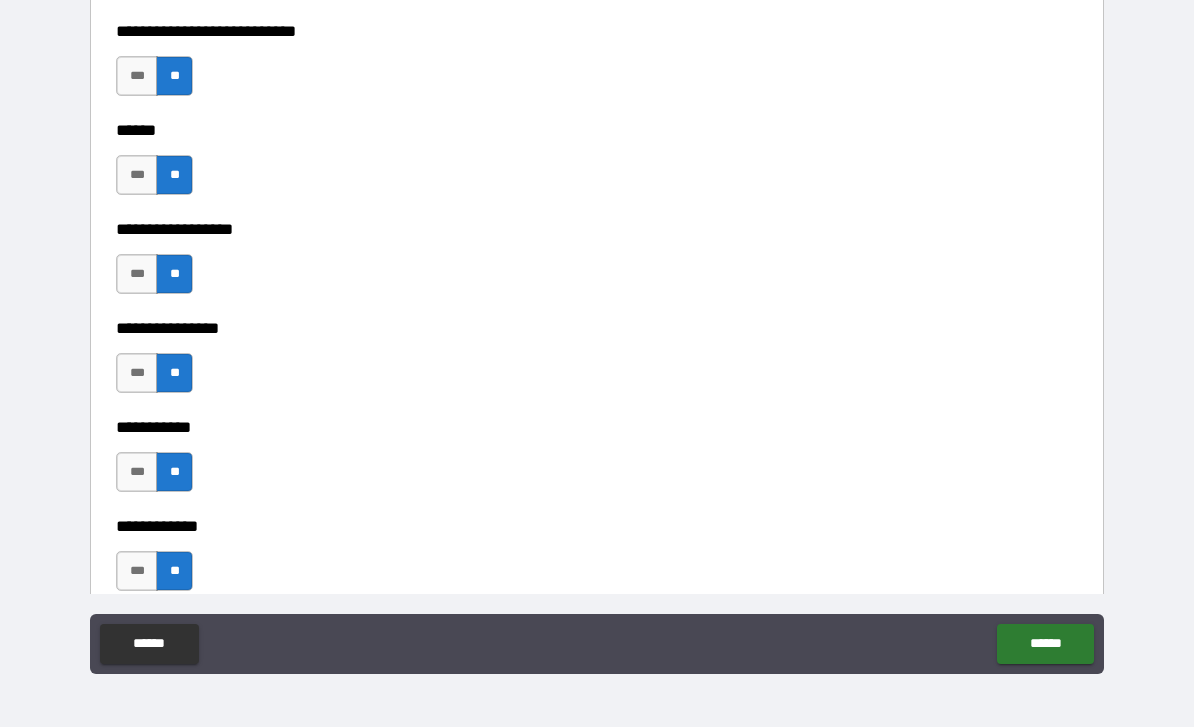 click on "***" at bounding box center (137, 76) 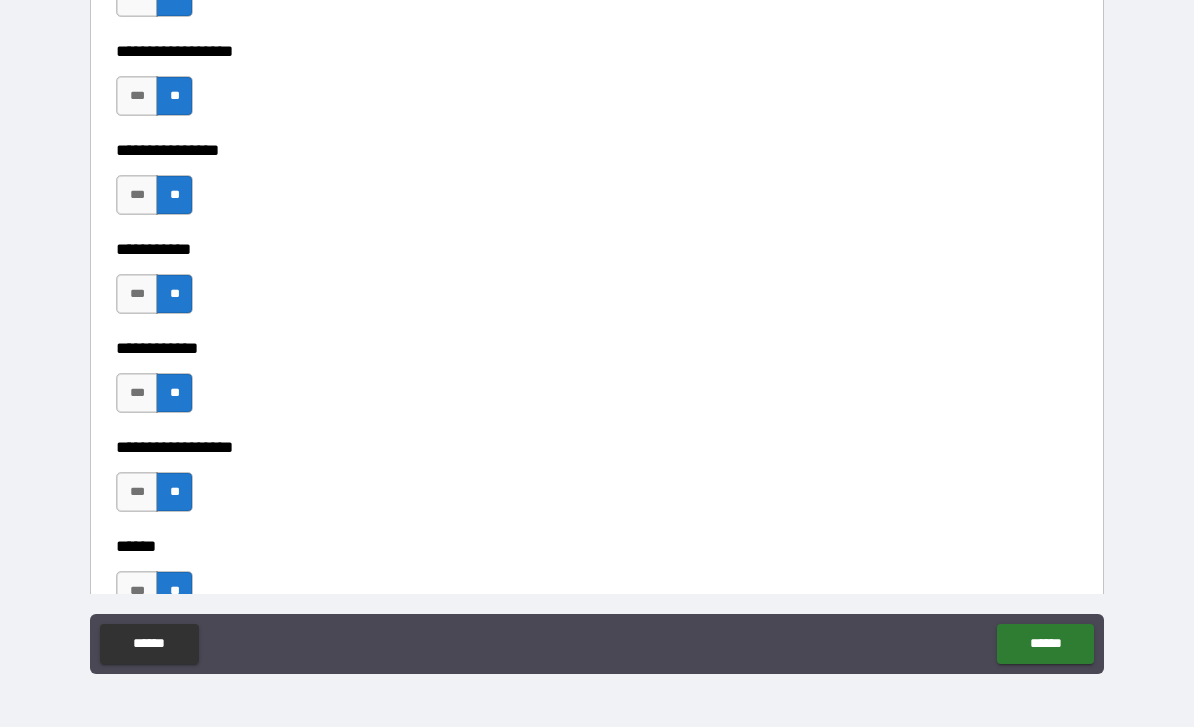 scroll, scrollTop: 9374, scrollLeft: 0, axis: vertical 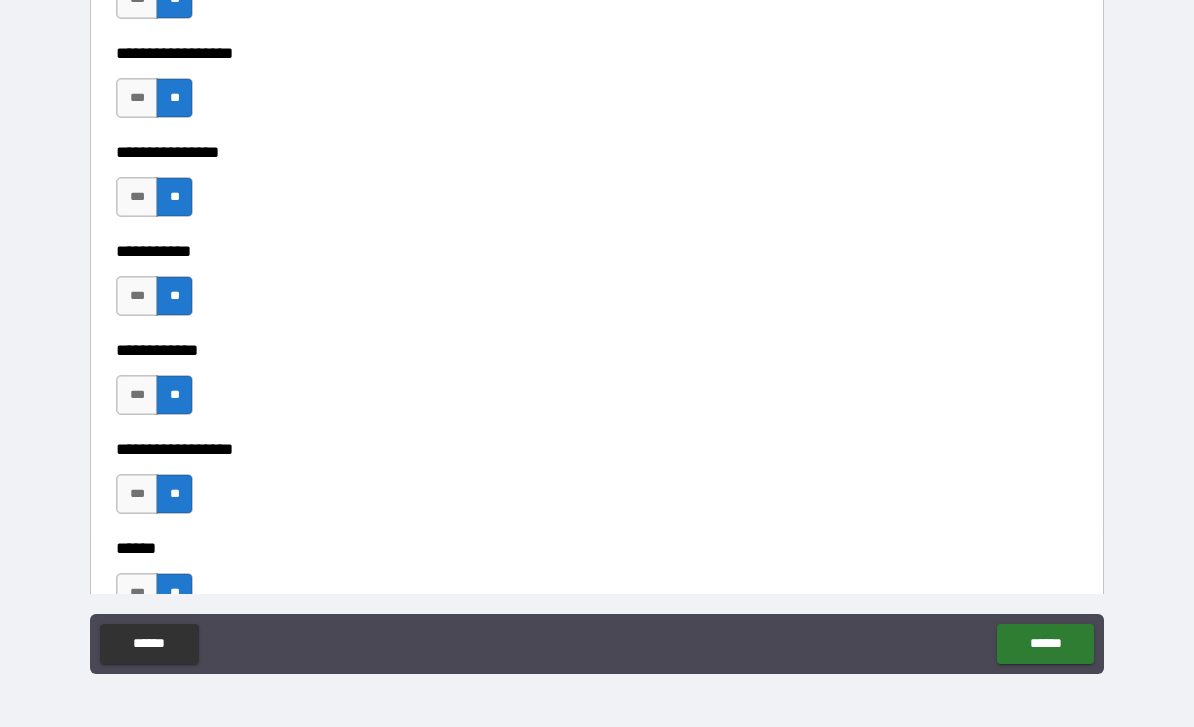 click on "***" at bounding box center [137, 98] 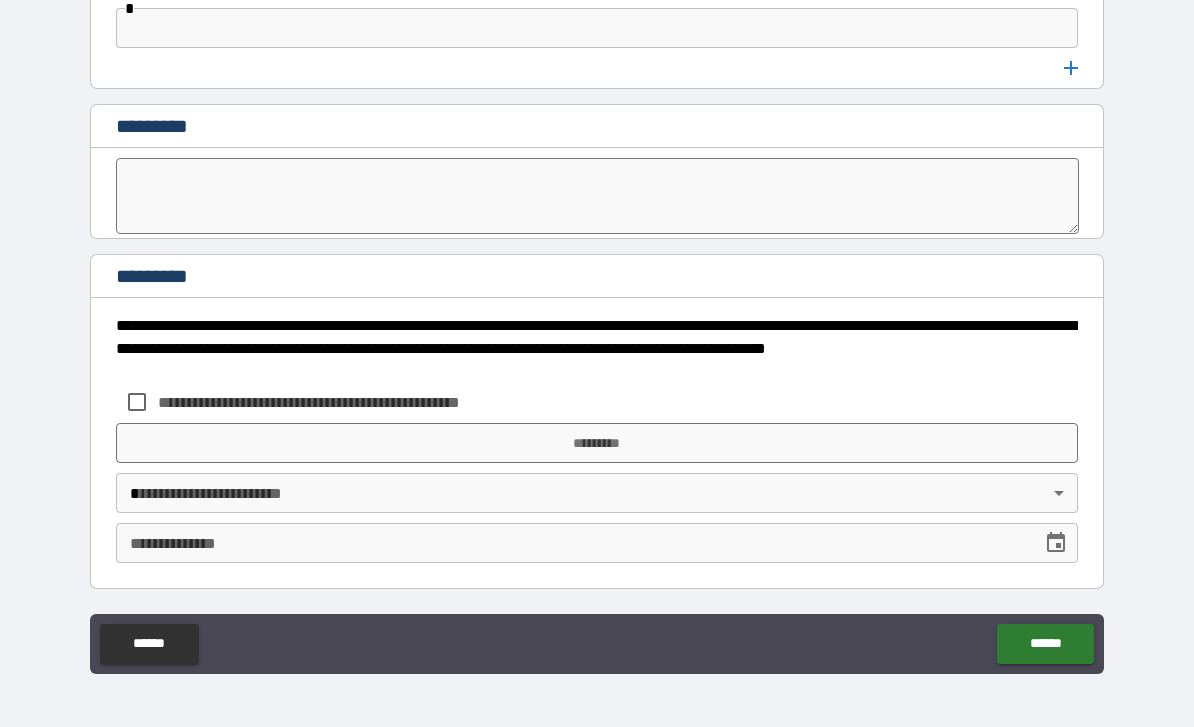 scroll, scrollTop: 10202, scrollLeft: 0, axis: vertical 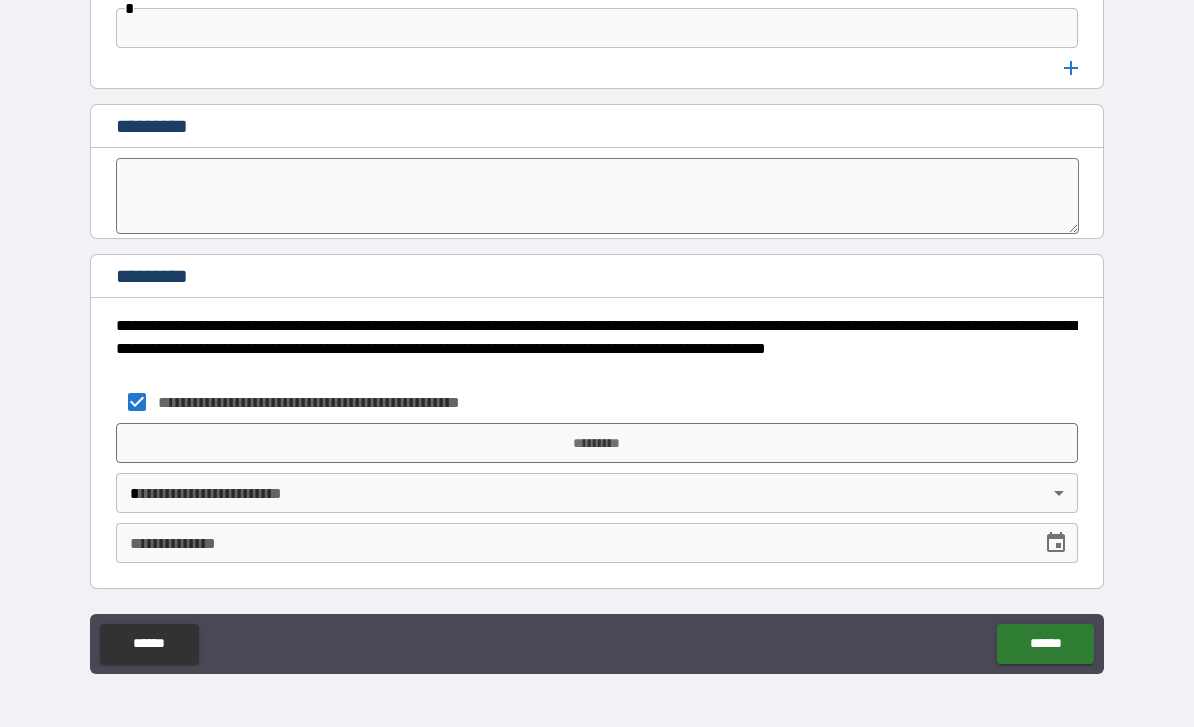click on "*********" at bounding box center (597, 443) 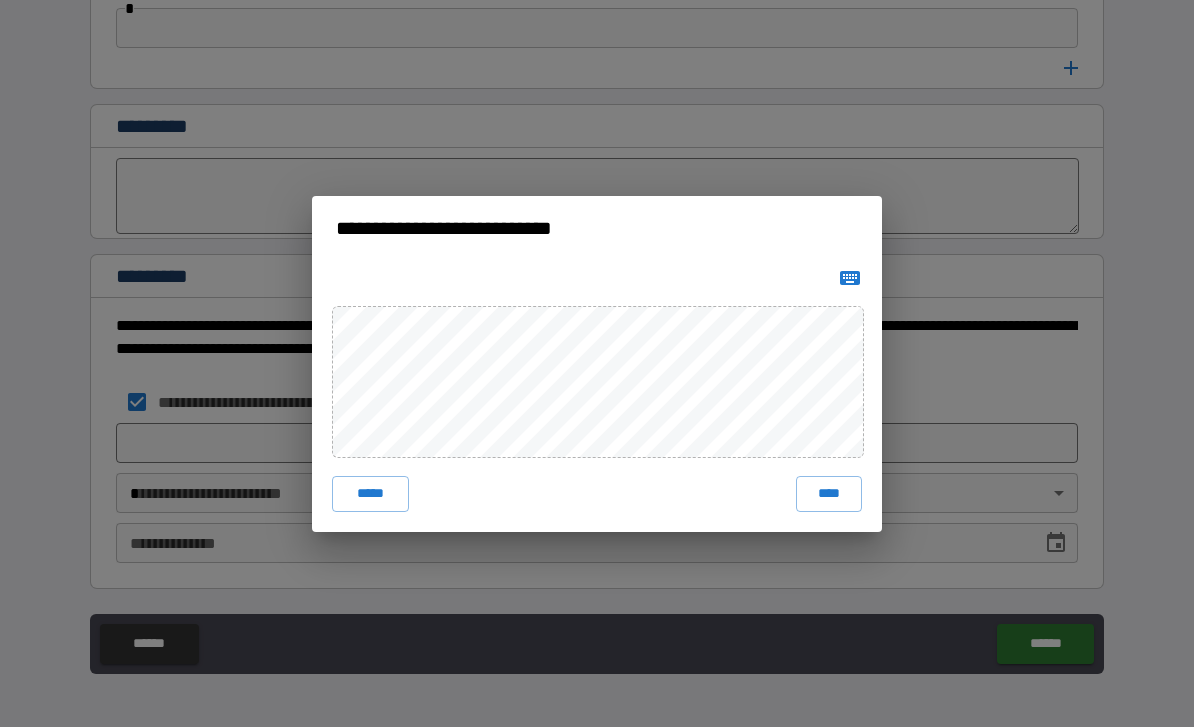 click on "****" at bounding box center (829, 494) 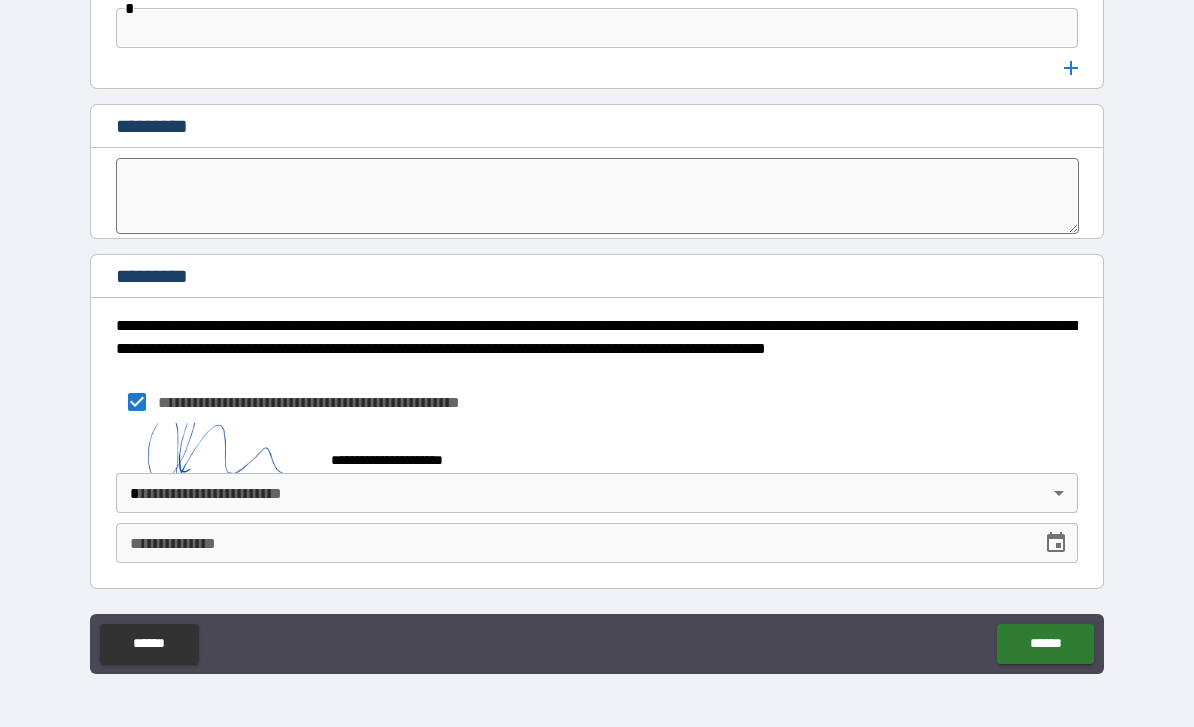 scroll, scrollTop: 10192, scrollLeft: 0, axis: vertical 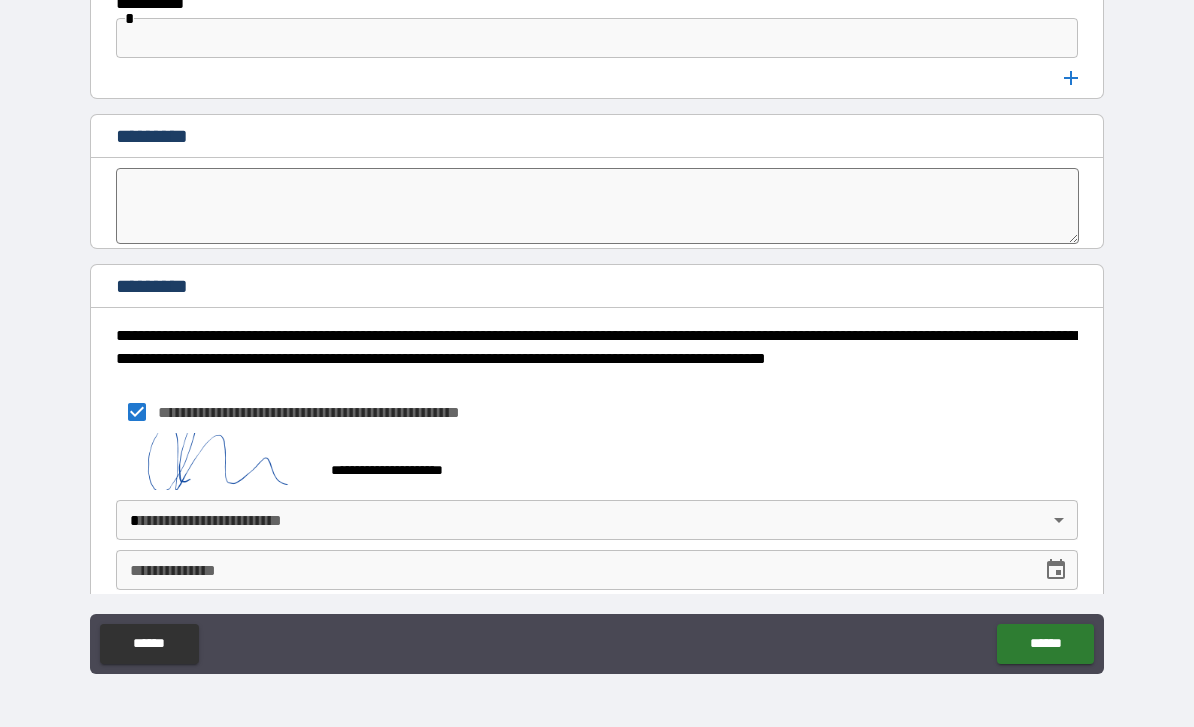 click on "**********" at bounding box center [597, 331] 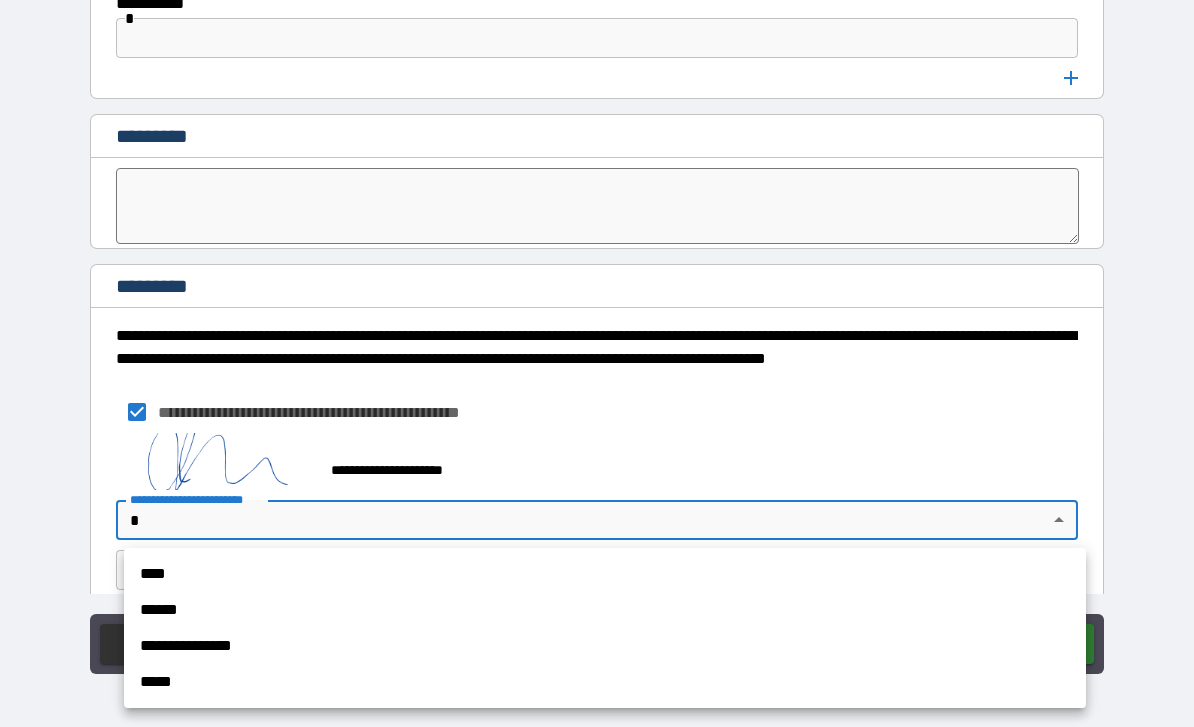 click on "****" at bounding box center [605, 574] 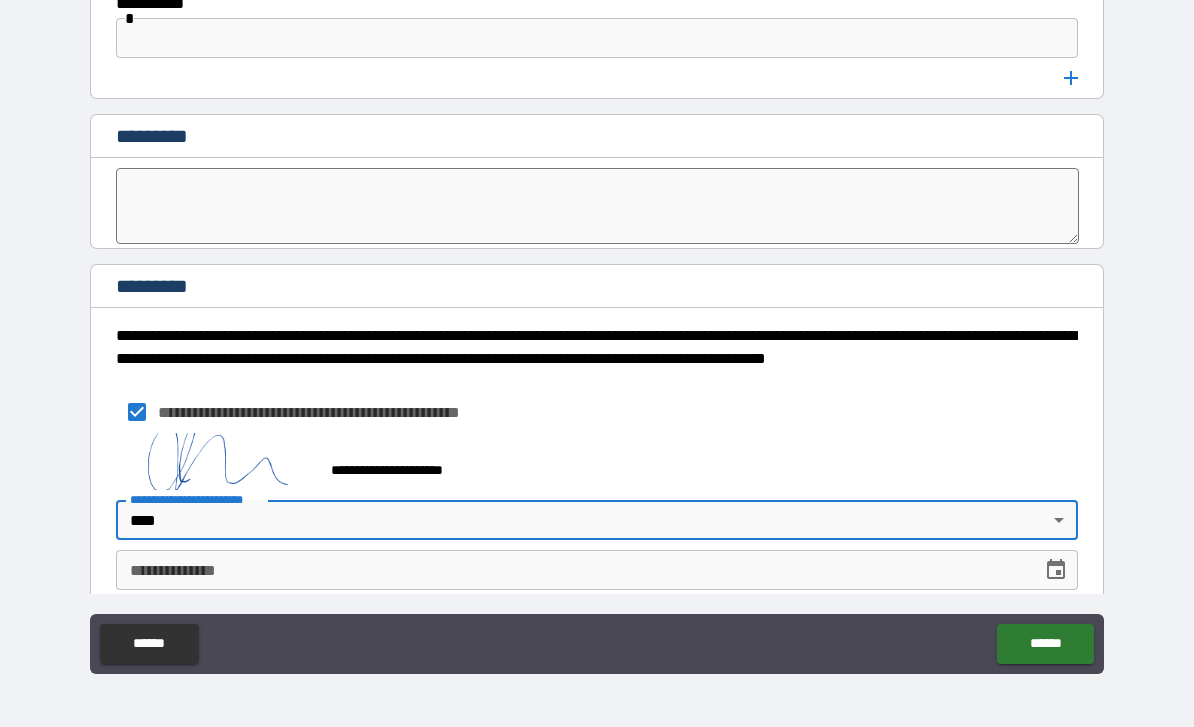 click at bounding box center (1056, 570) 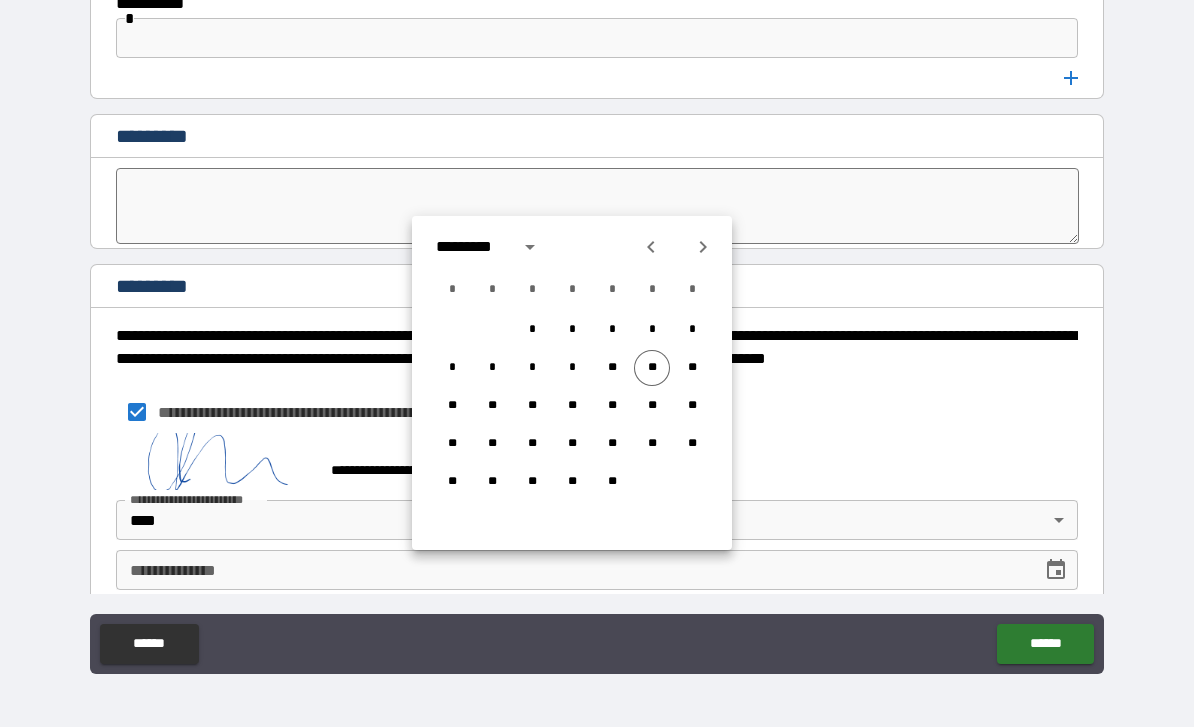 click on "**" at bounding box center [652, 368] 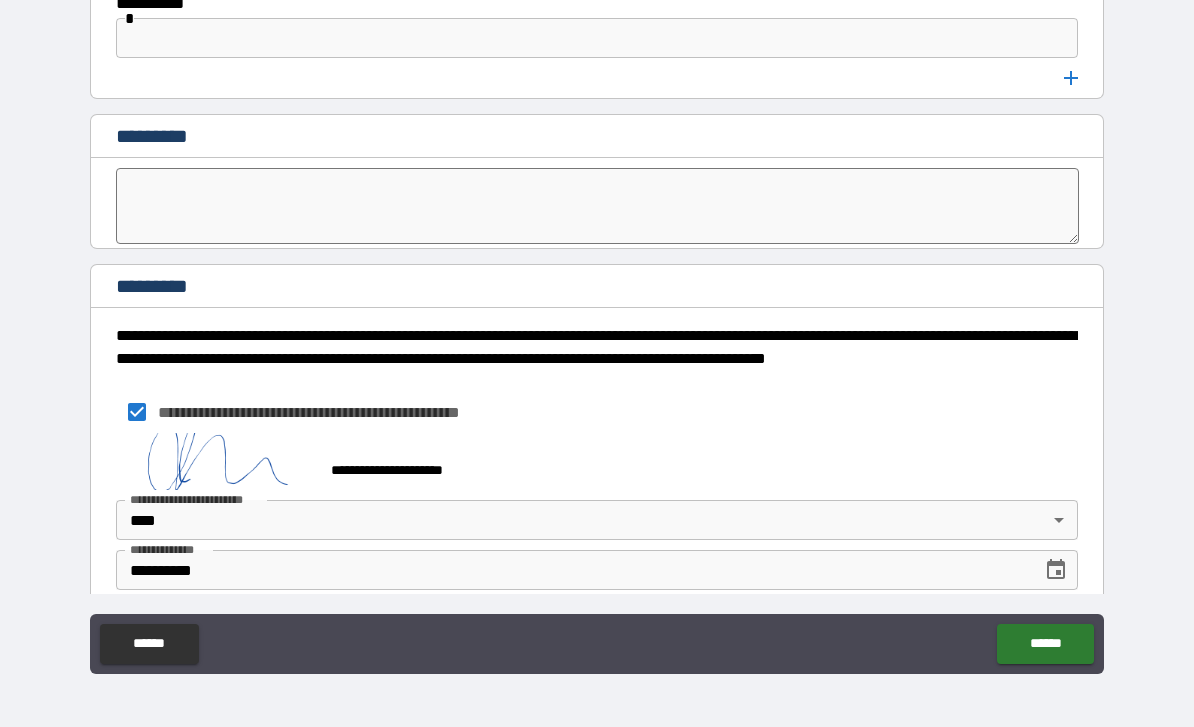 click on "******" at bounding box center (1045, 644) 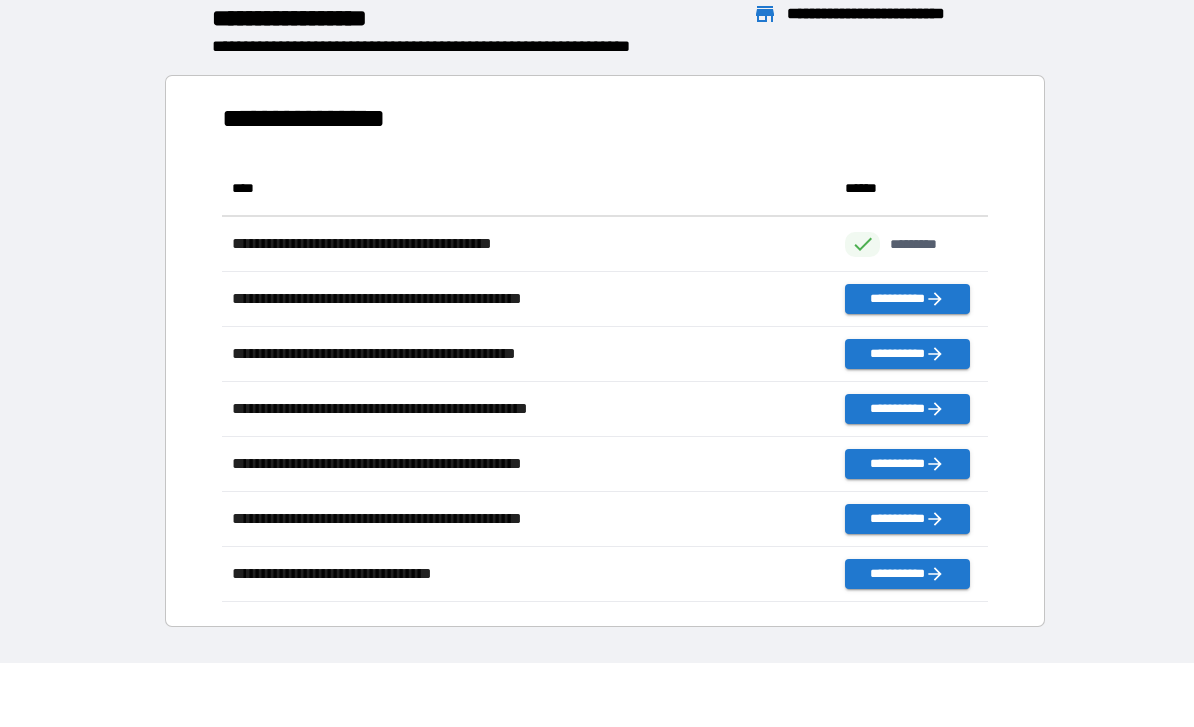 scroll, scrollTop: 1, scrollLeft: 1, axis: both 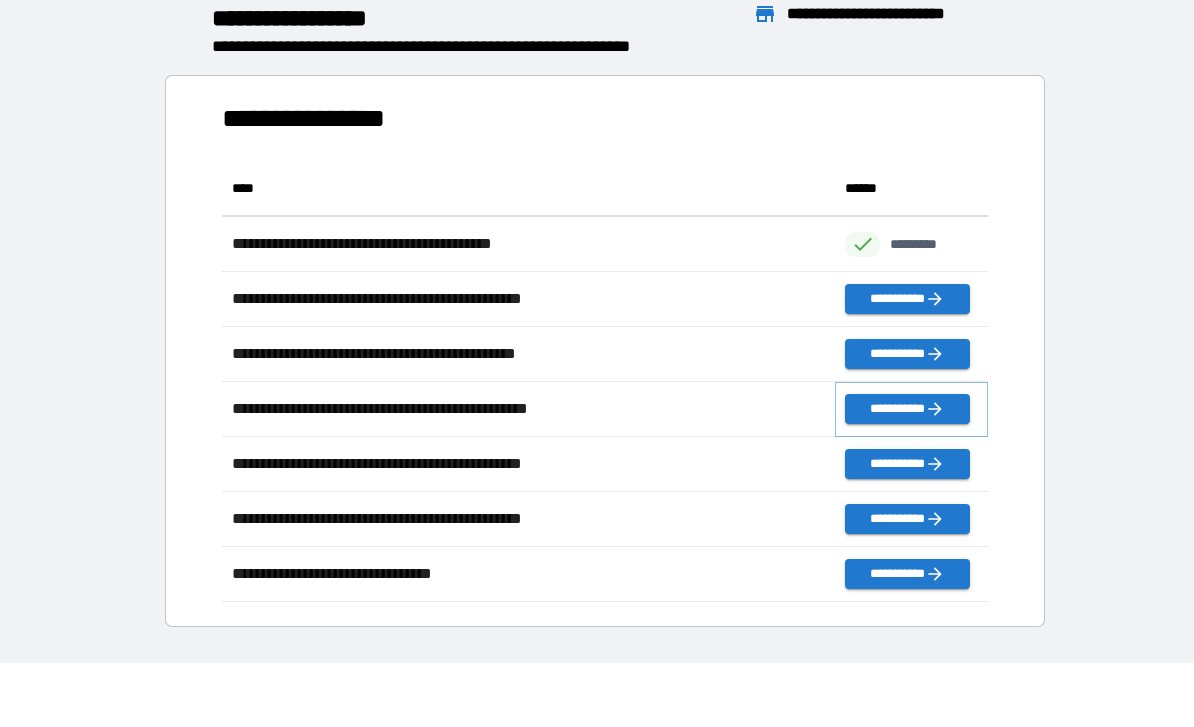 click on "**********" at bounding box center (907, 409) 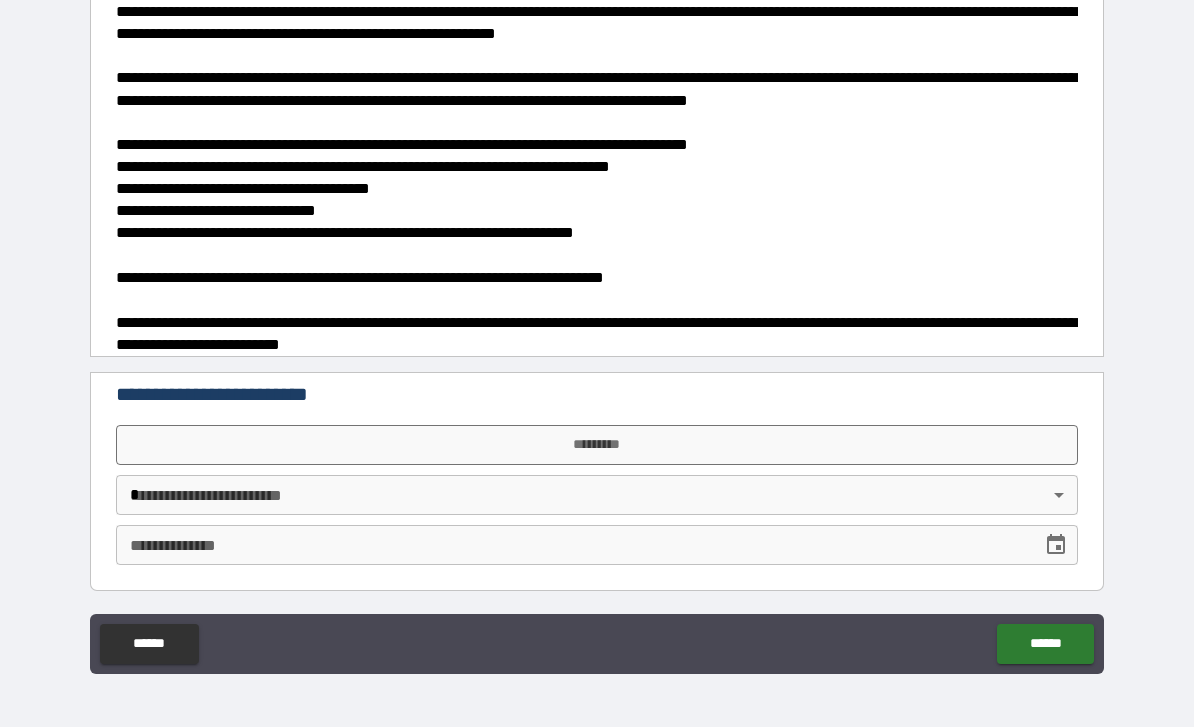 scroll, scrollTop: 82, scrollLeft: 0, axis: vertical 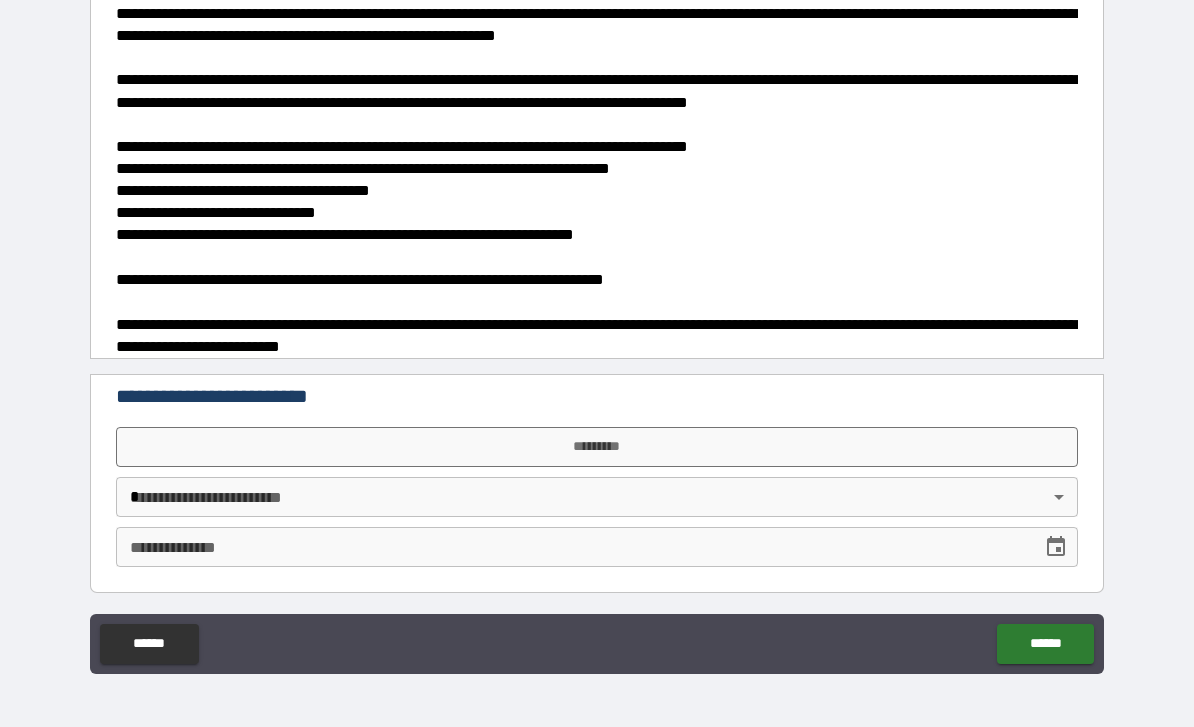 click on "*********" at bounding box center (597, 447) 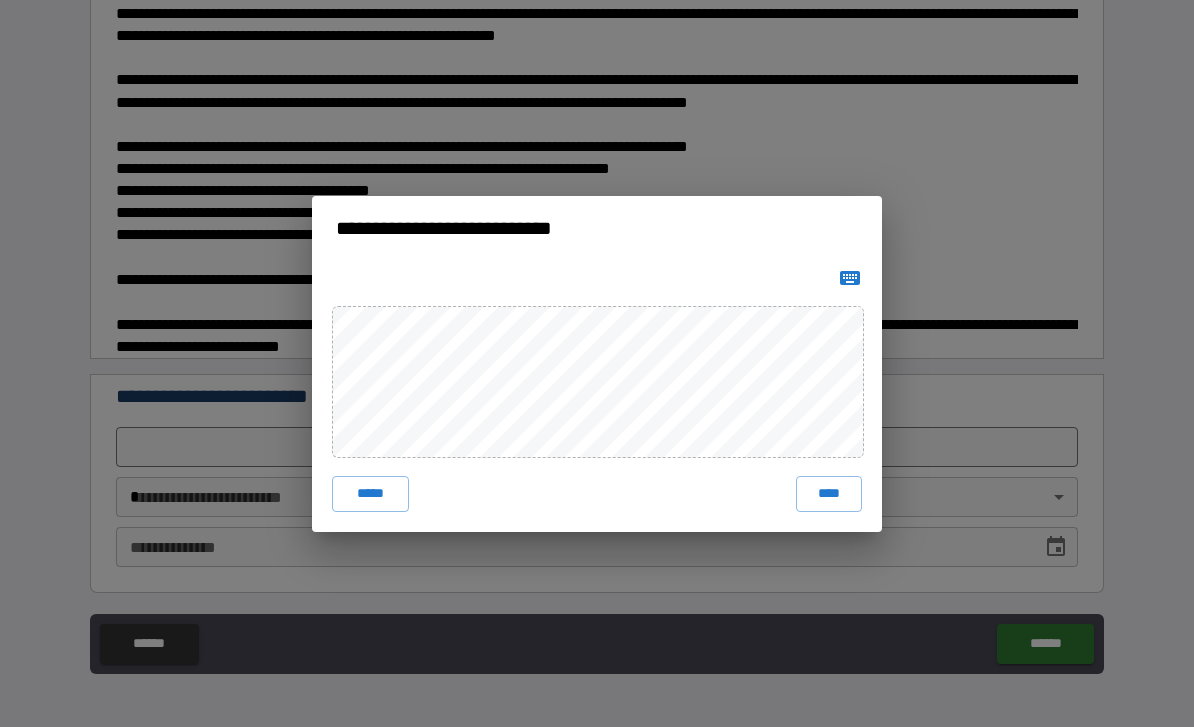 click on "****" at bounding box center [829, 494] 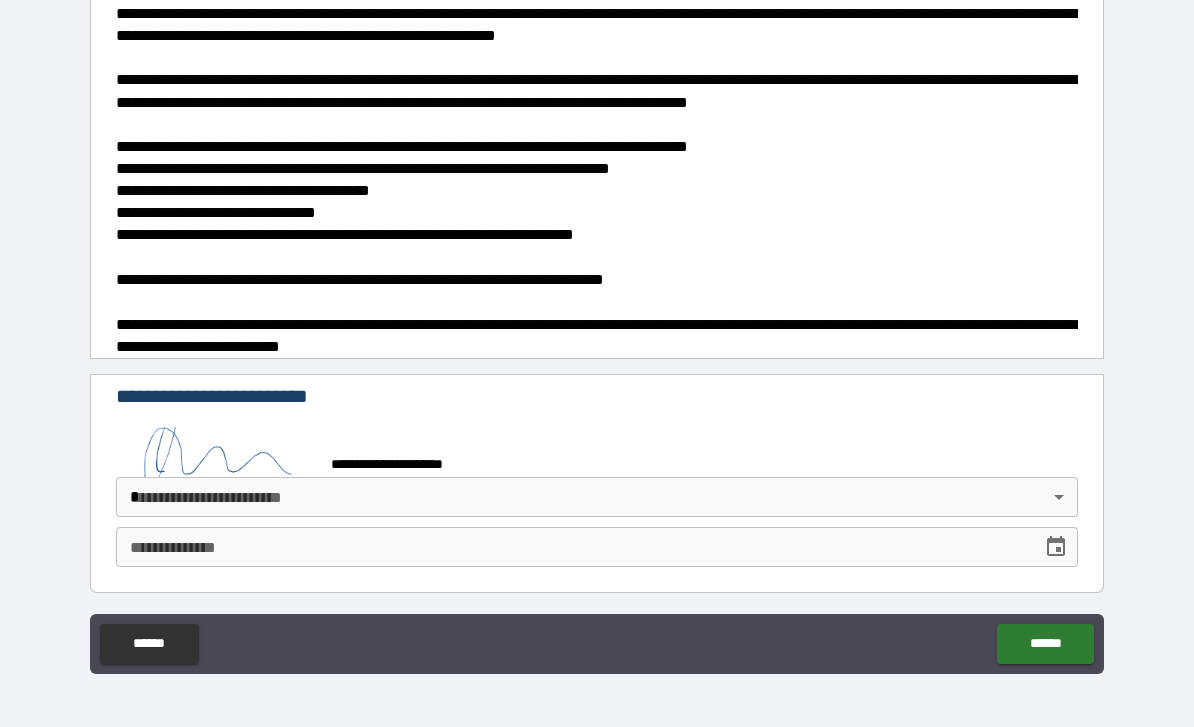 scroll, scrollTop: 72, scrollLeft: 0, axis: vertical 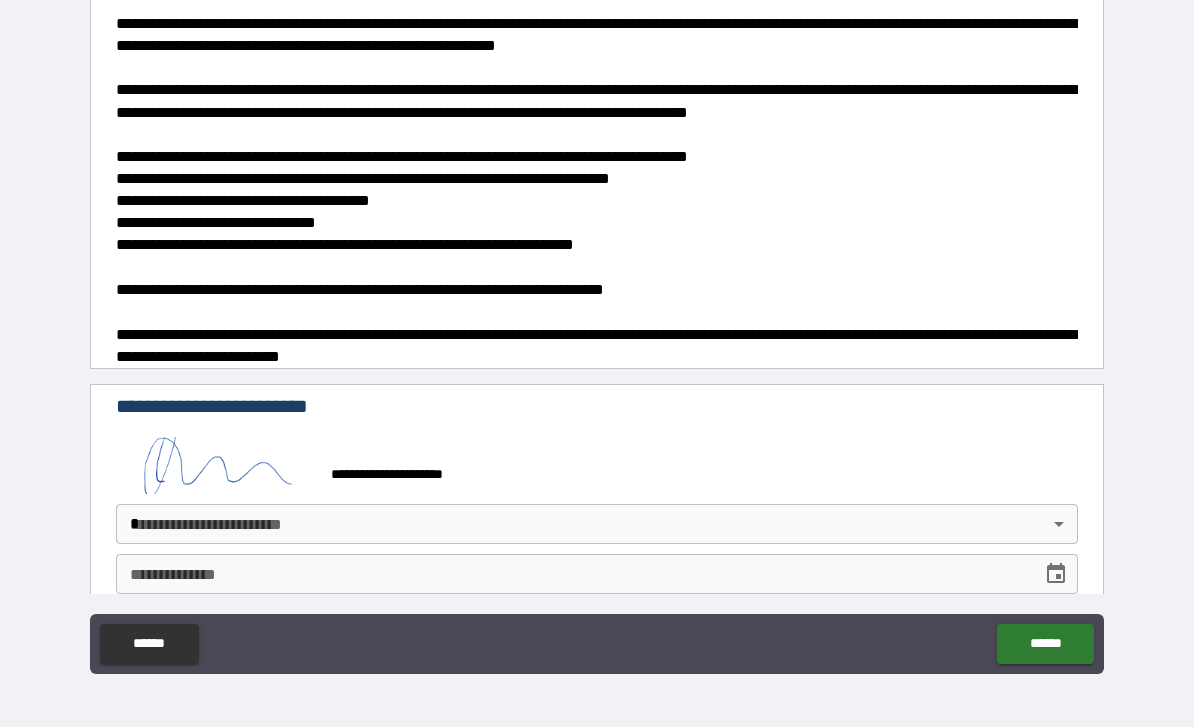 click on "**********" at bounding box center [597, 331] 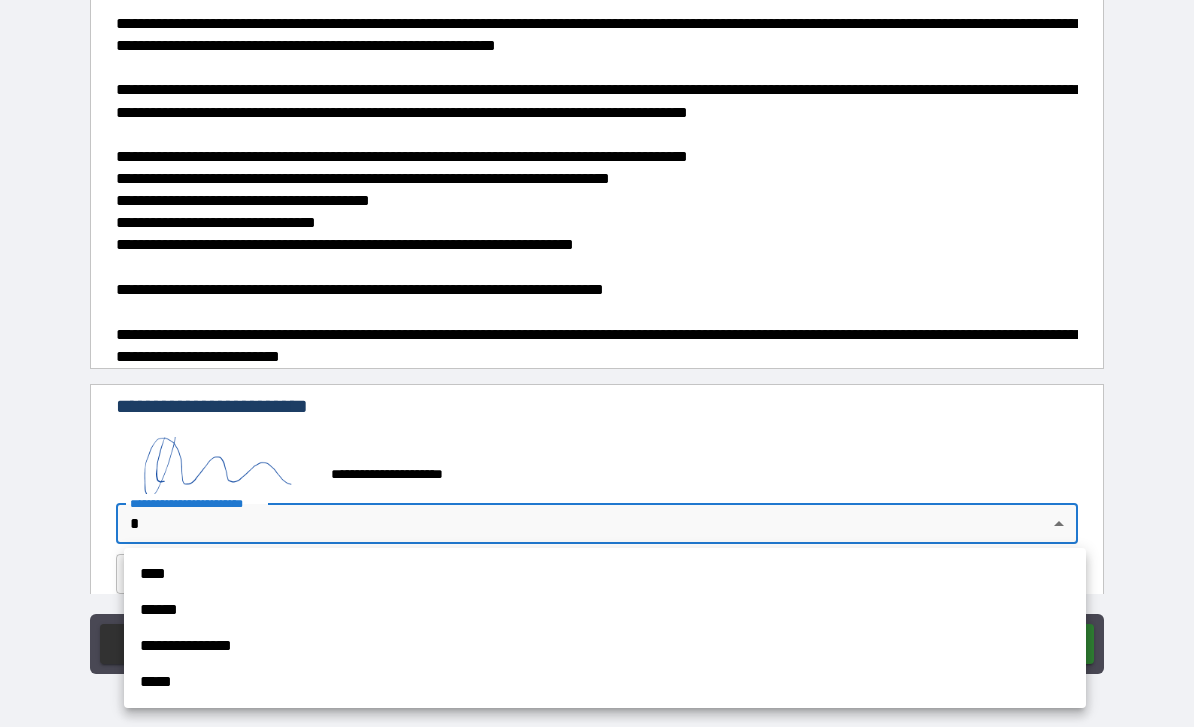 click on "****" at bounding box center [605, 574] 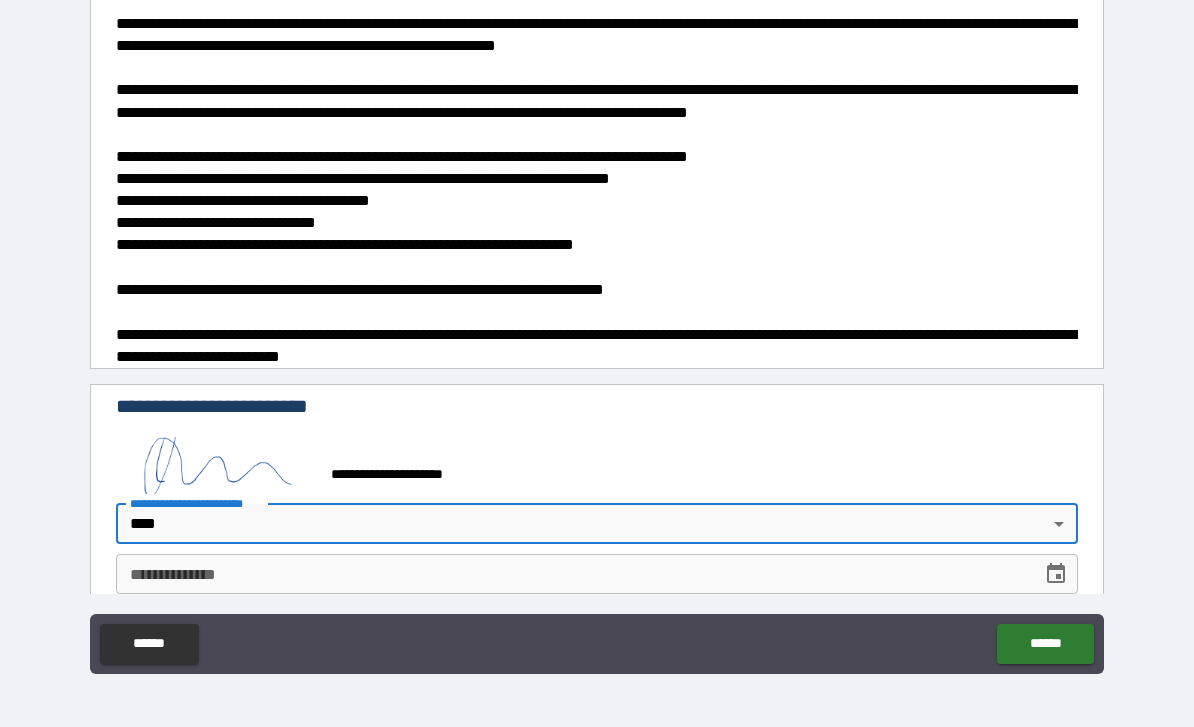 click 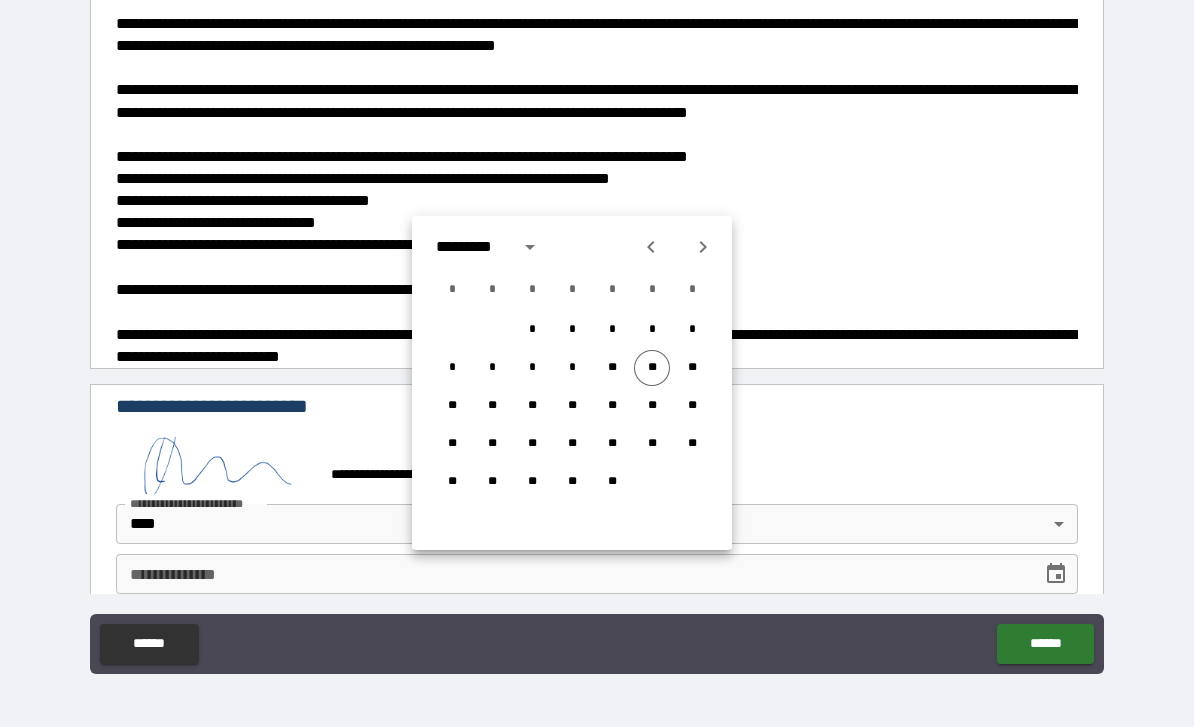 click on "**" at bounding box center [652, 368] 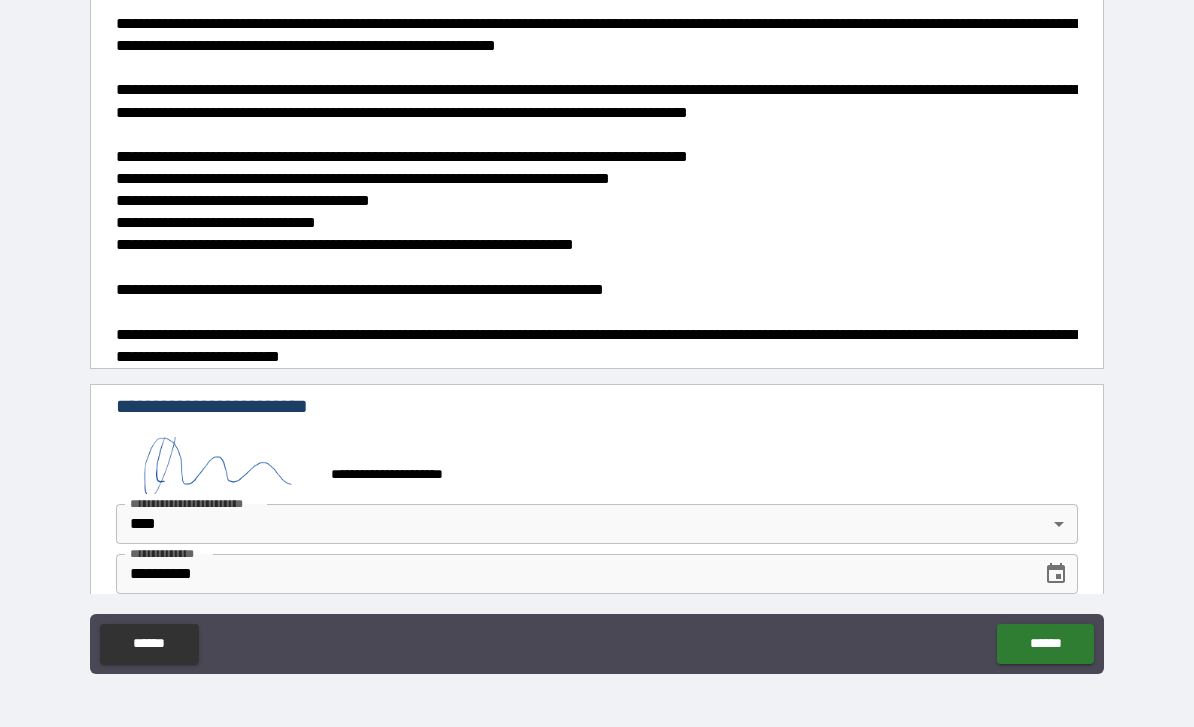 click on "******" at bounding box center [1045, 644] 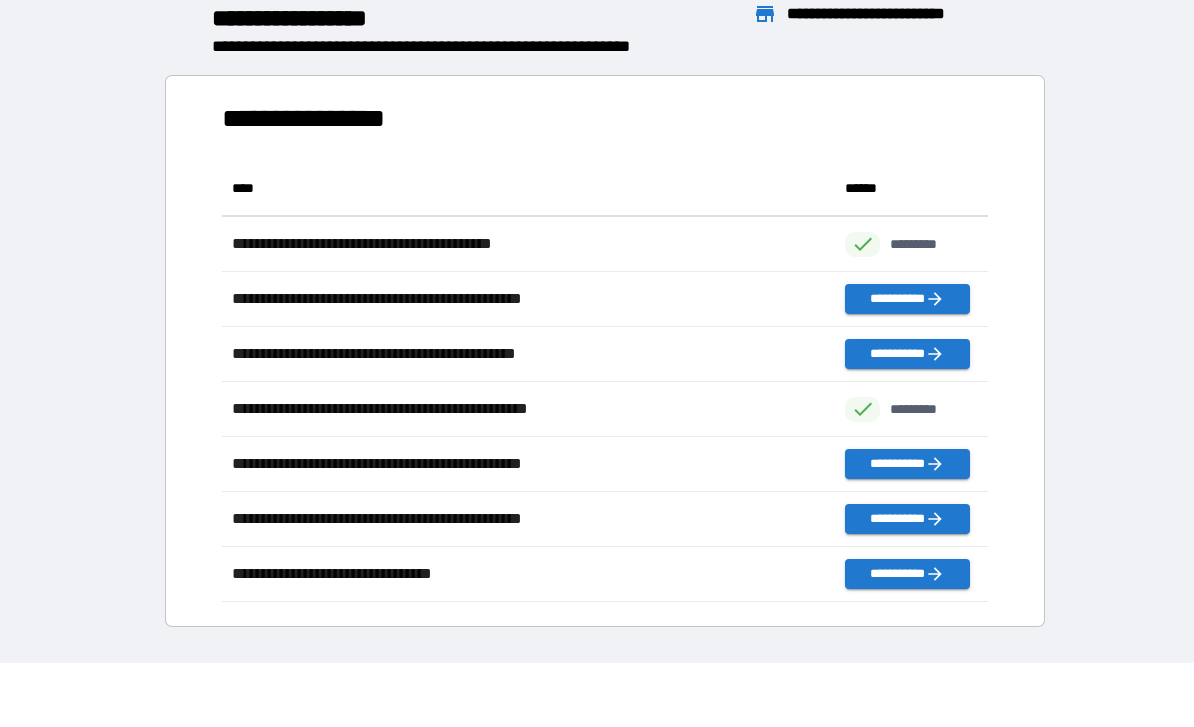 scroll, scrollTop: 441, scrollLeft: 765, axis: both 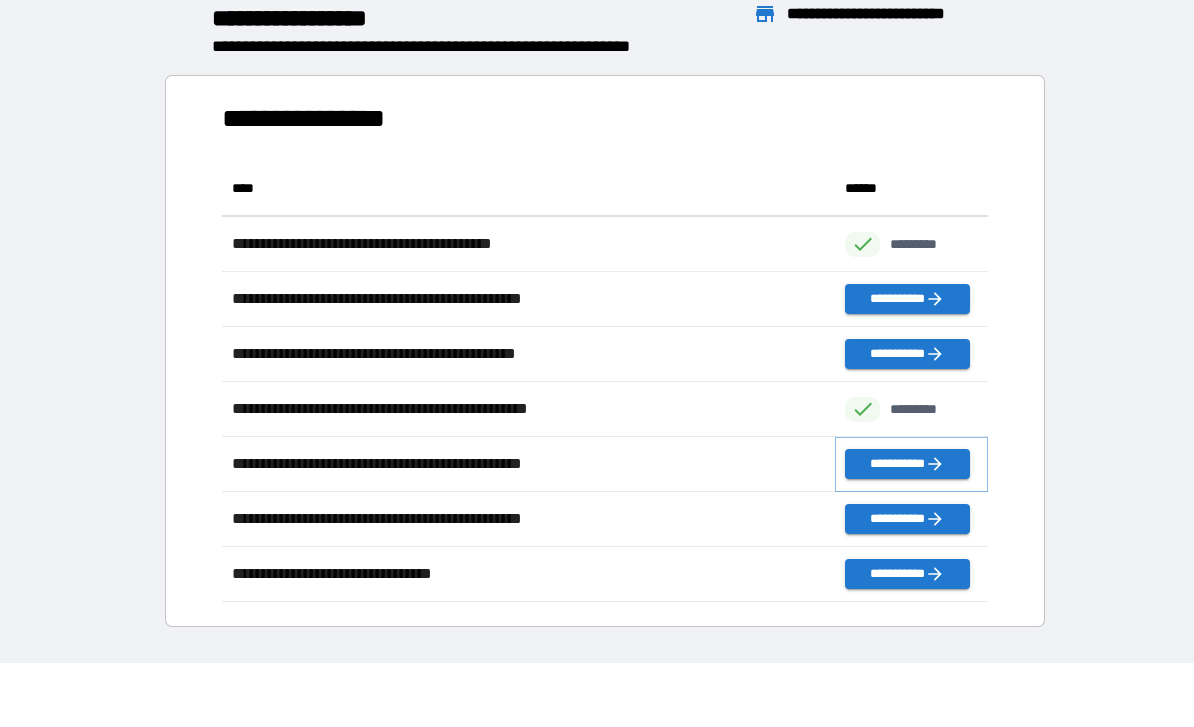 click on "**********" at bounding box center [907, 464] 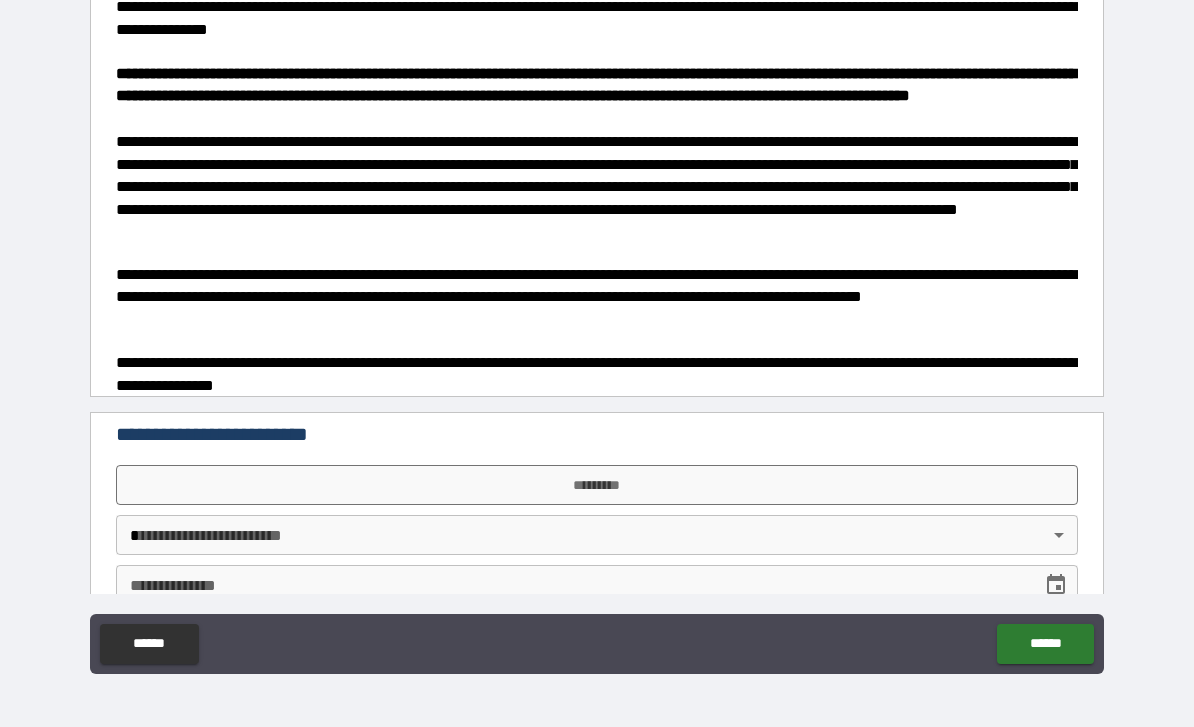 click on "*********" at bounding box center (597, 485) 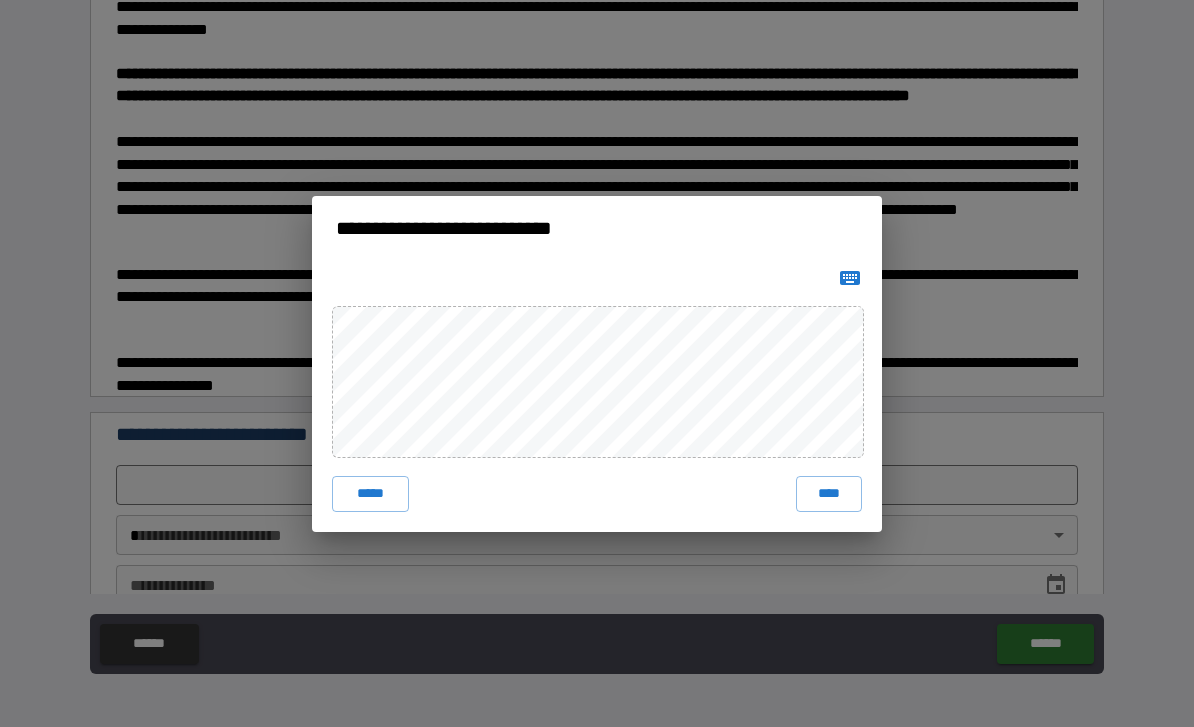 click on "****" at bounding box center [829, 494] 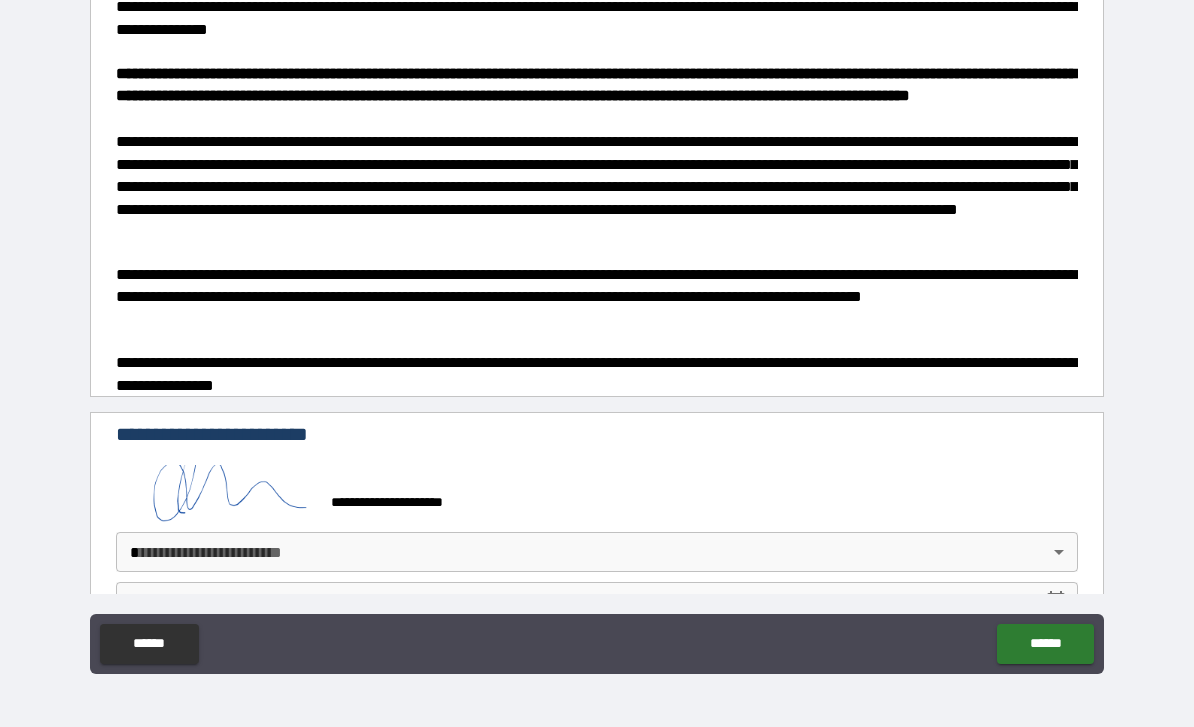 click on "**********" at bounding box center (597, 331) 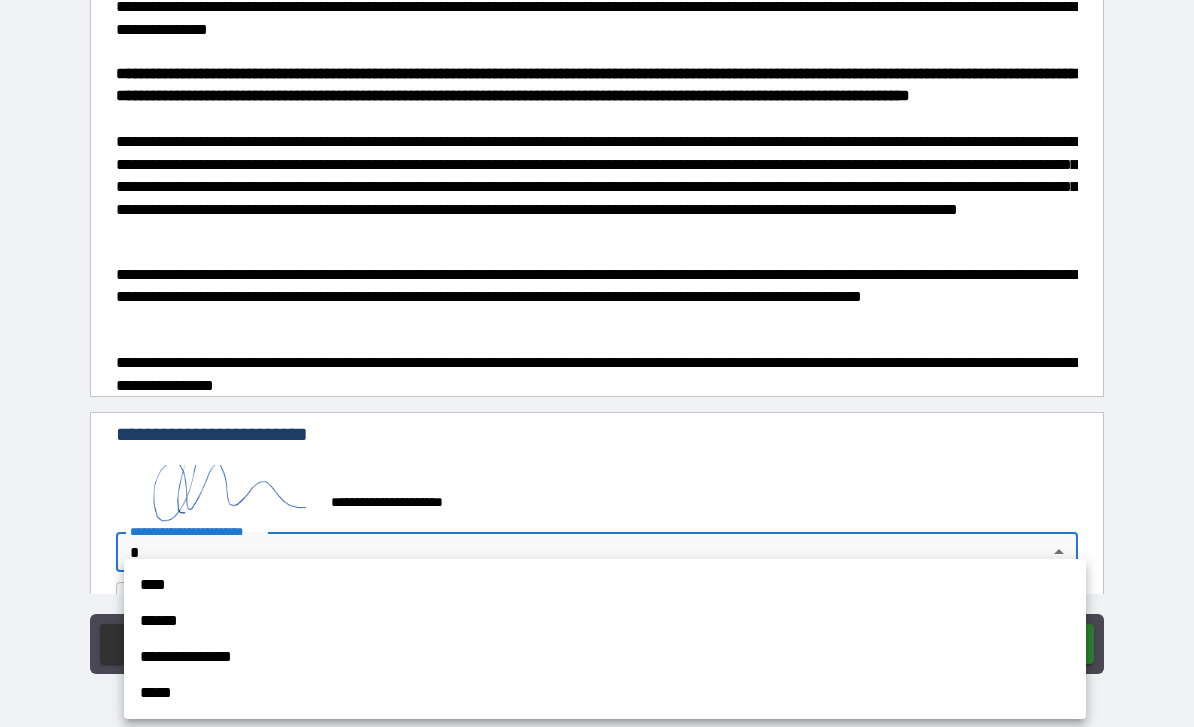click on "****" at bounding box center [605, 585] 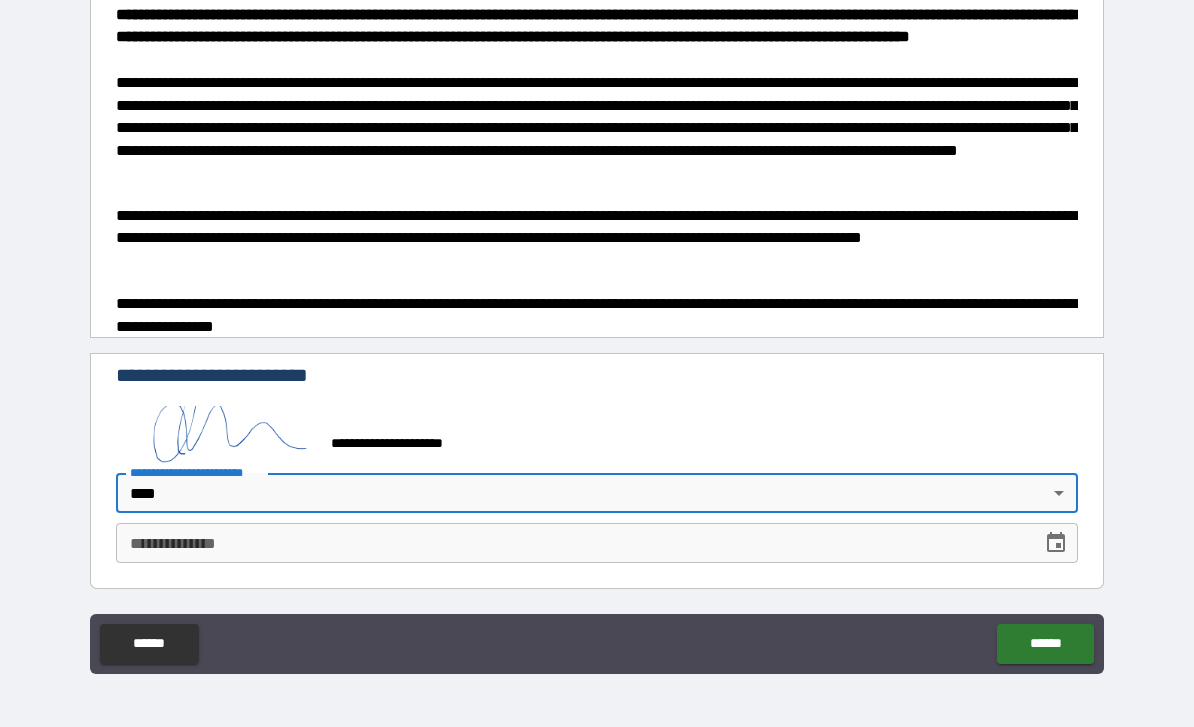 scroll, scrollTop: 77, scrollLeft: 0, axis: vertical 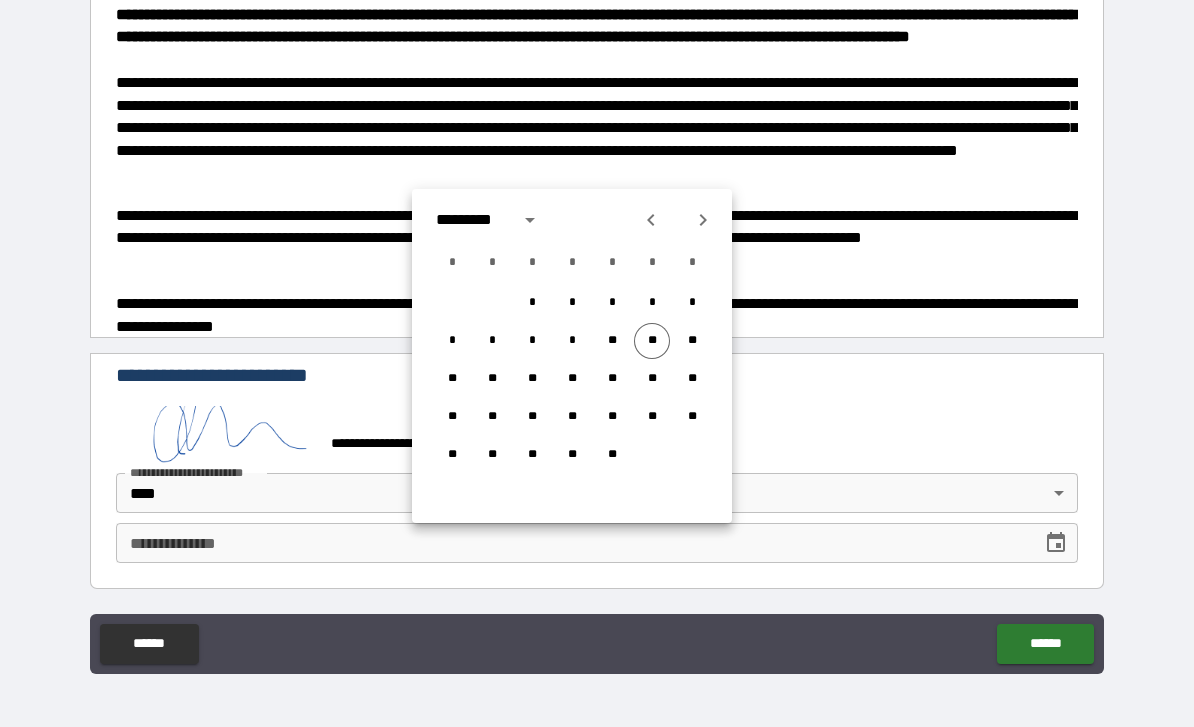 click on "**" at bounding box center (652, 341) 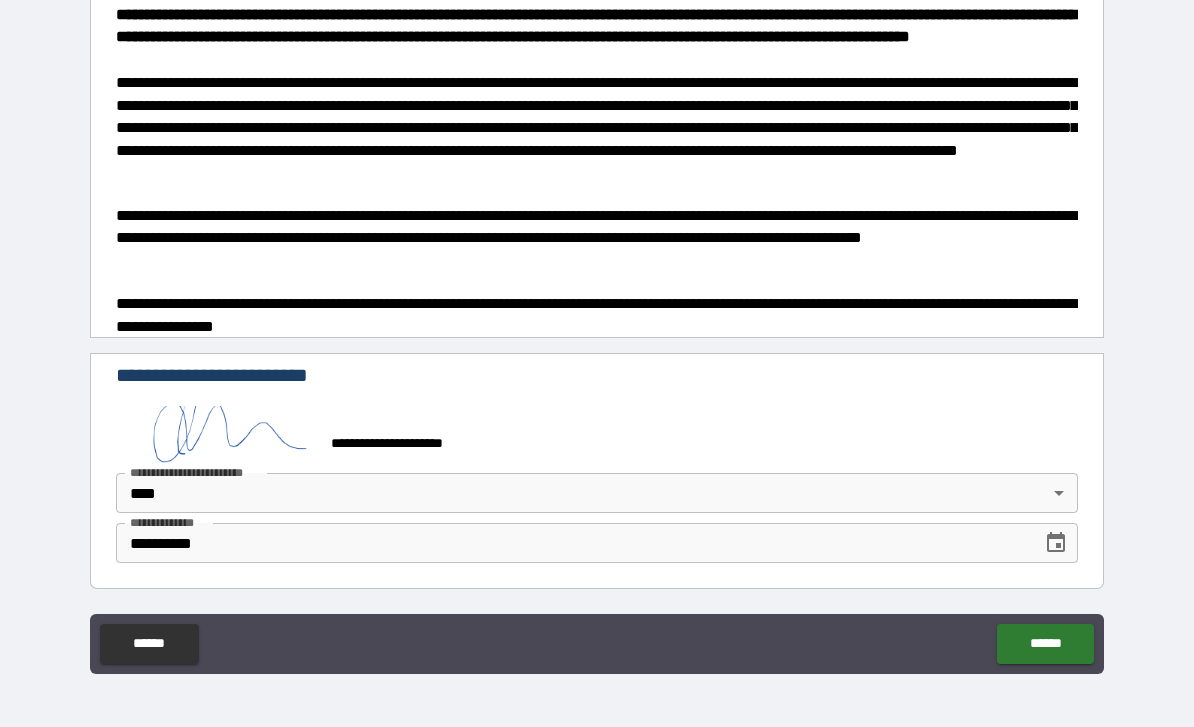 click on "******" at bounding box center (1045, 644) 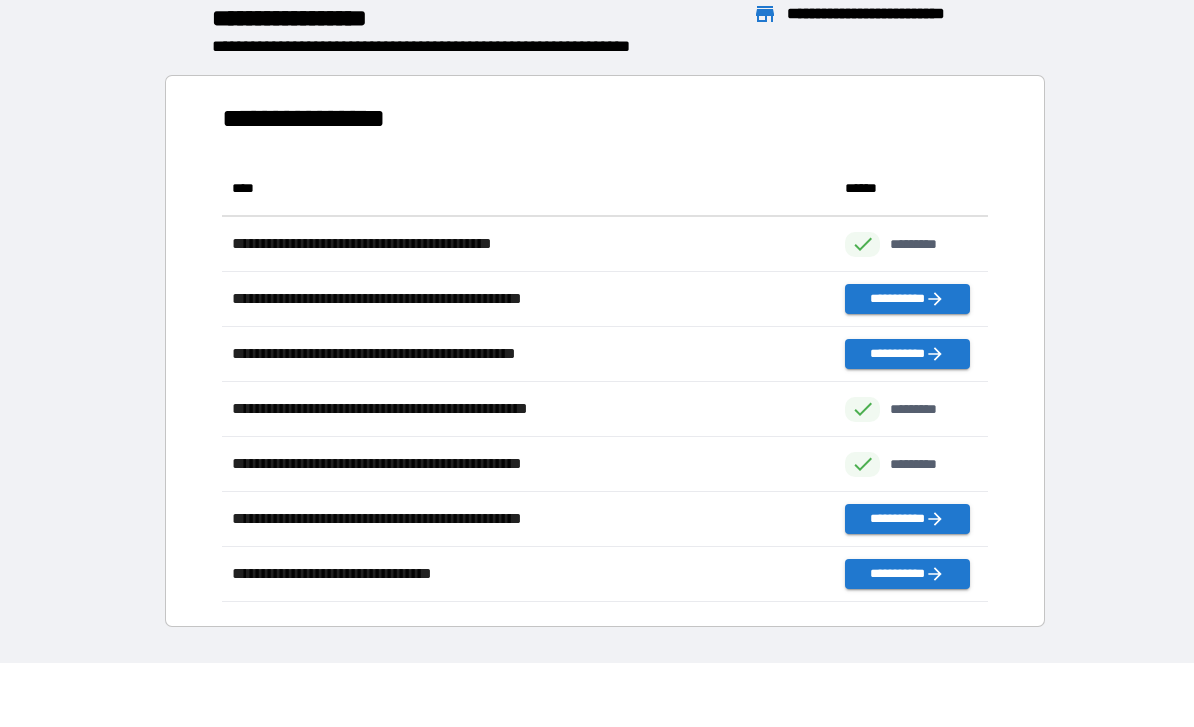 scroll, scrollTop: 1, scrollLeft: 1, axis: both 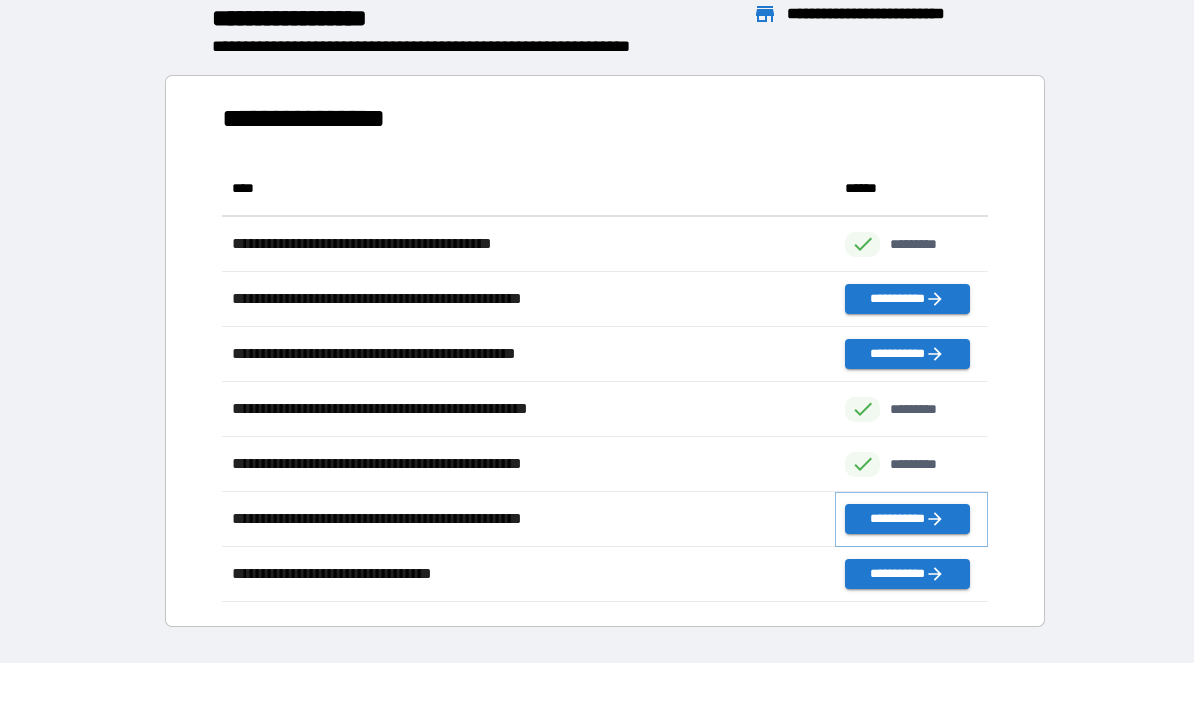 click on "**********" at bounding box center (907, 519) 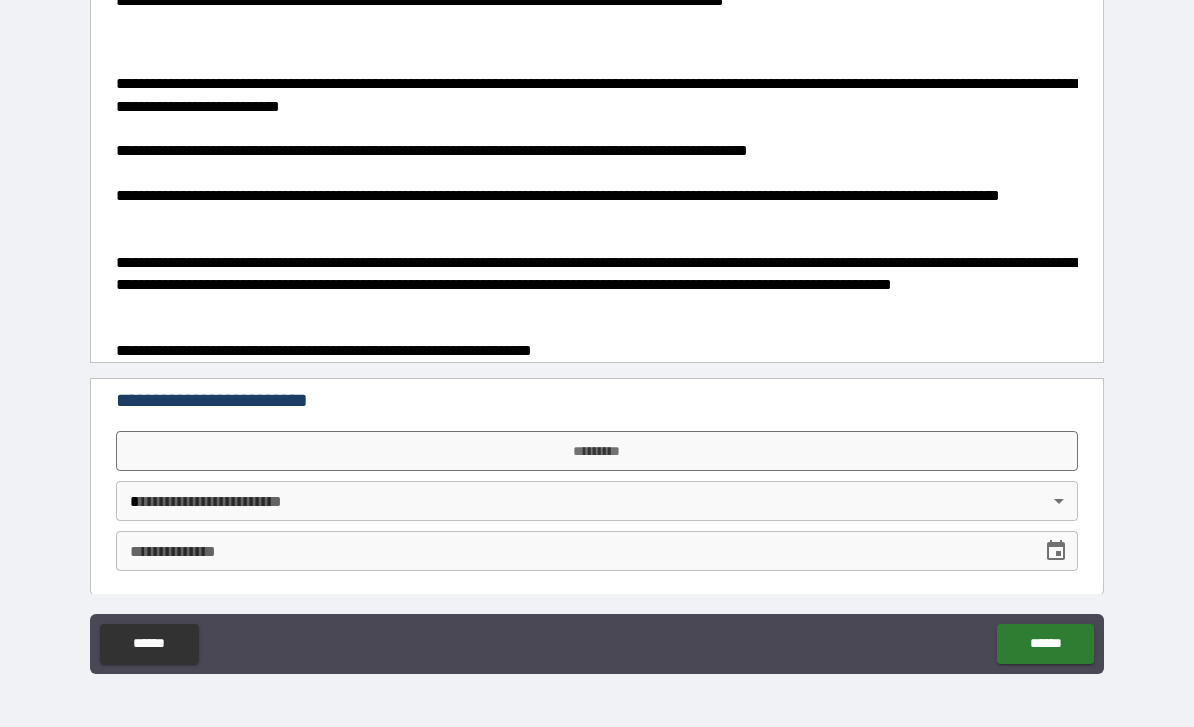 scroll, scrollTop: 610, scrollLeft: 0, axis: vertical 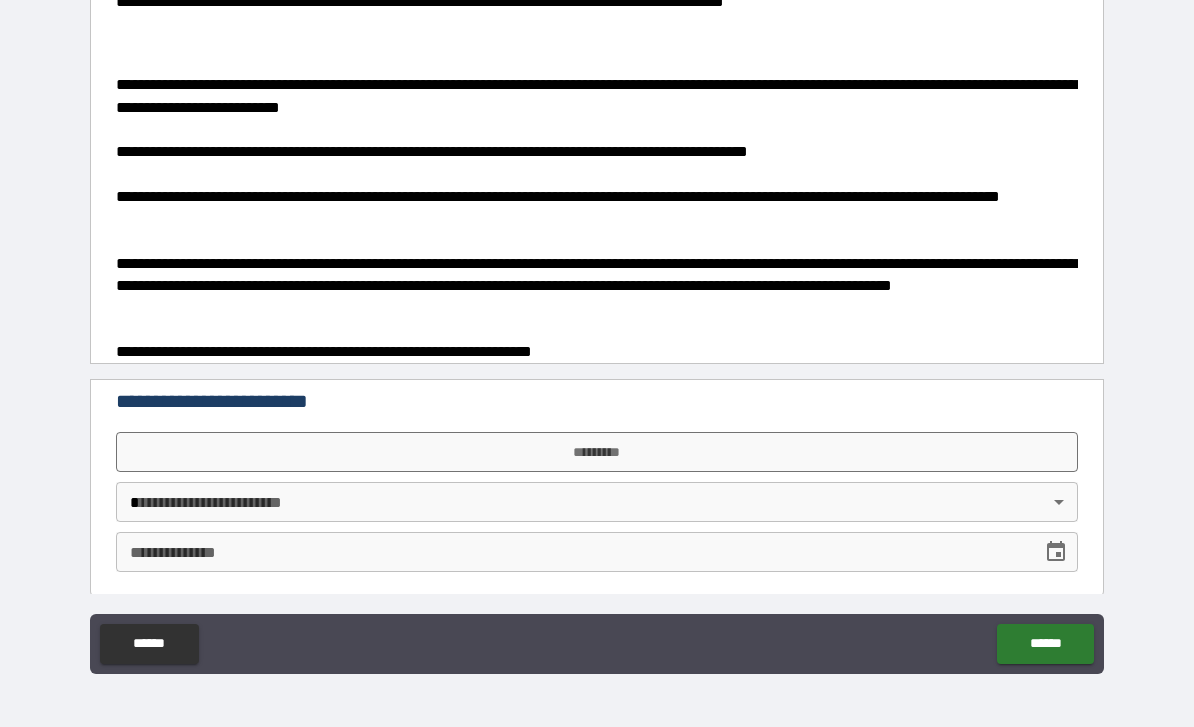 click on "*********" at bounding box center [597, 452] 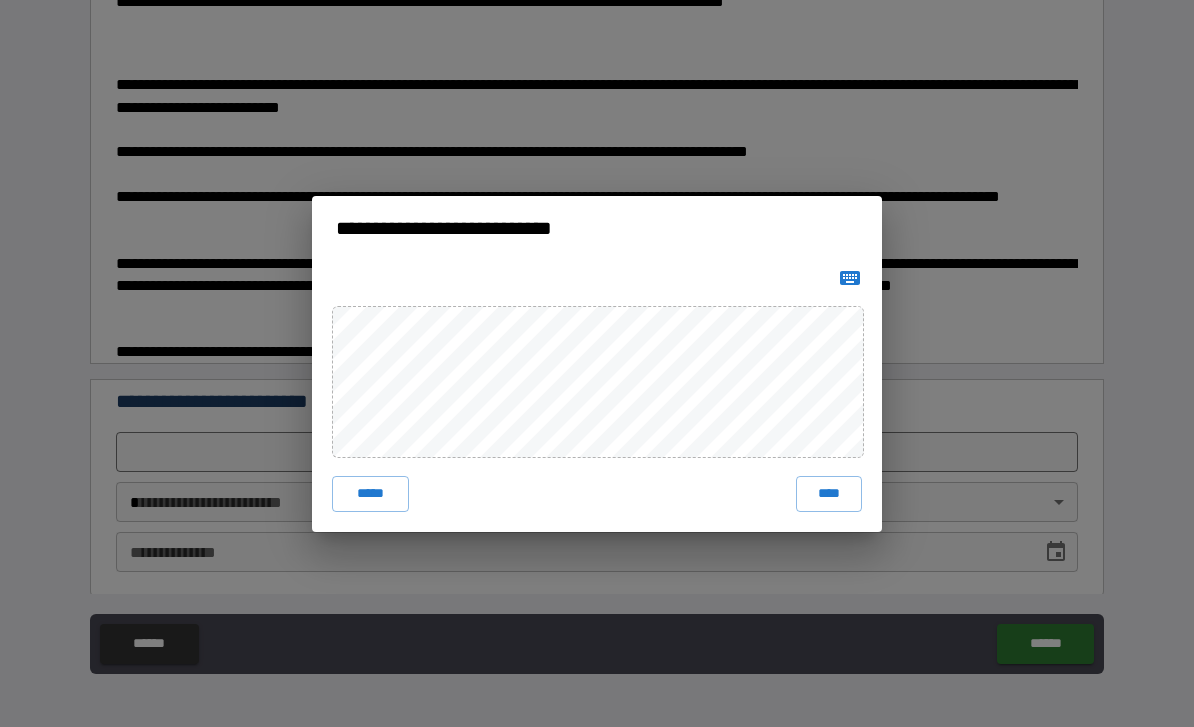 click on "****" at bounding box center [829, 494] 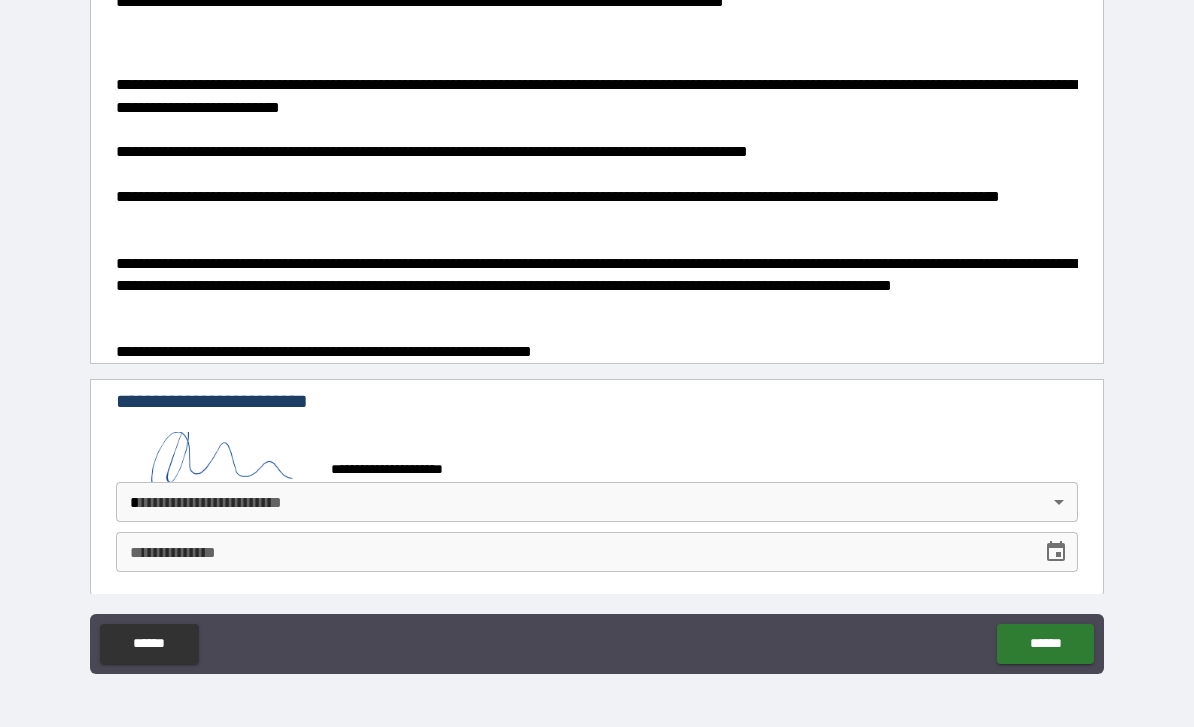 scroll, scrollTop: 600, scrollLeft: 0, axis: vertical 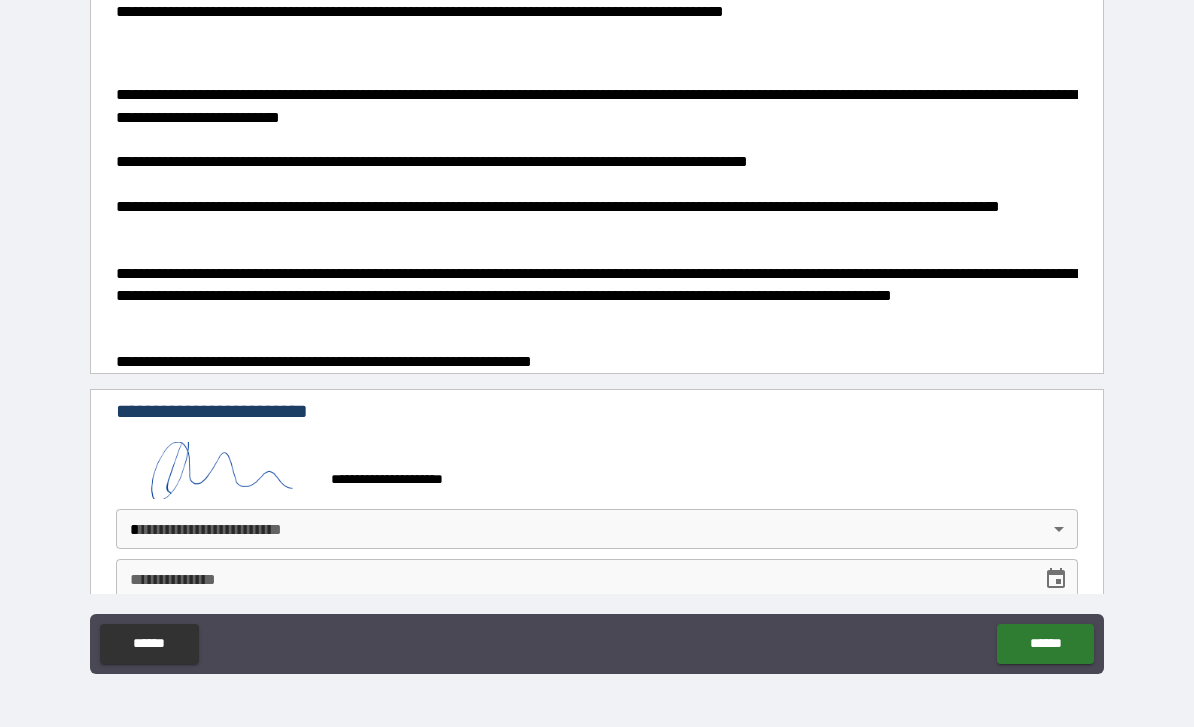 click on "**********" at bounding box center (597, 331) 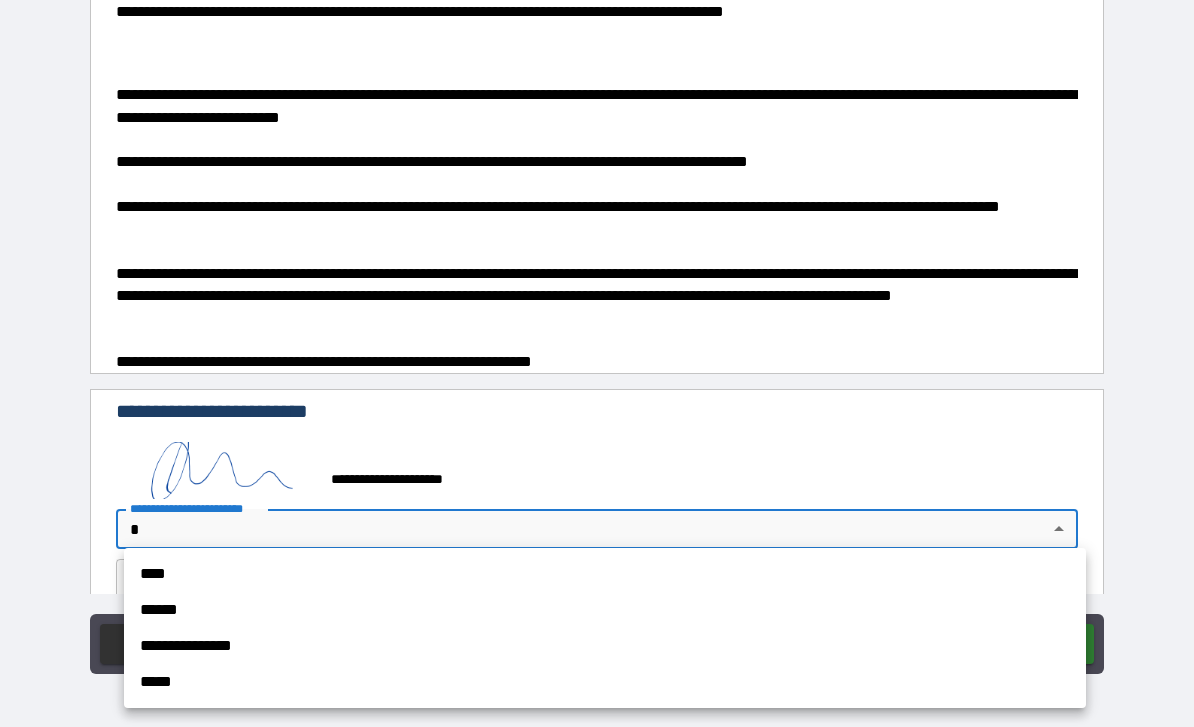 click on "****" at bounding box center (605, 574) 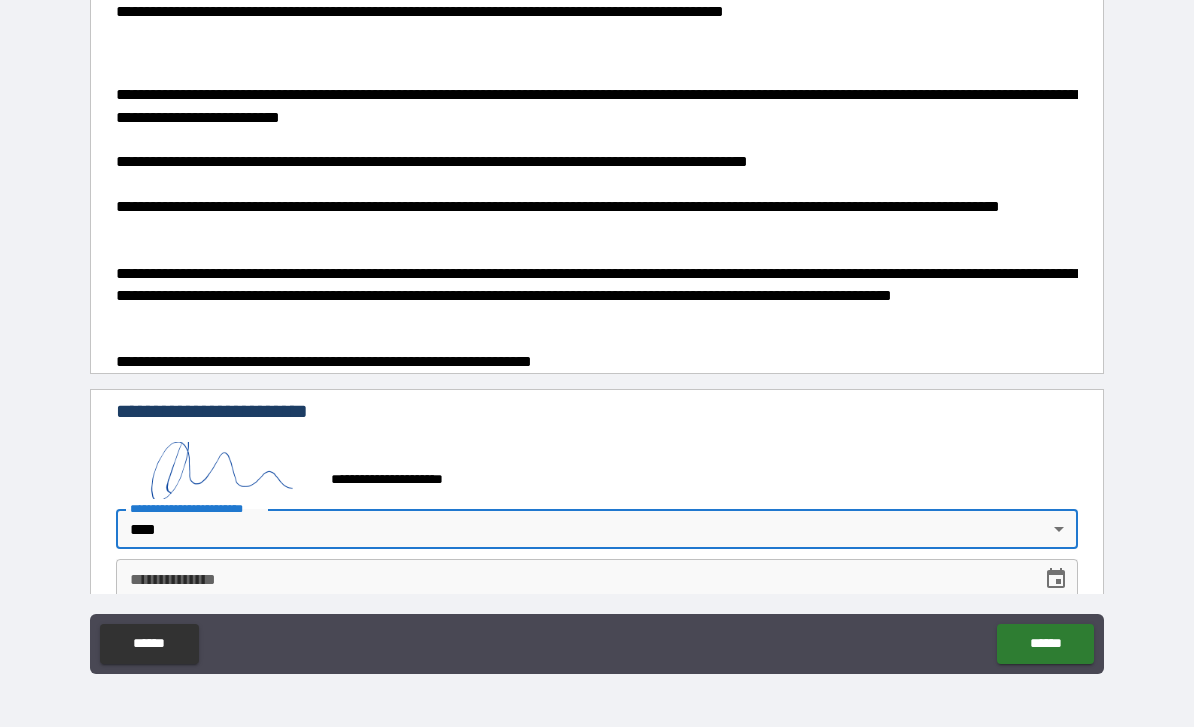 click 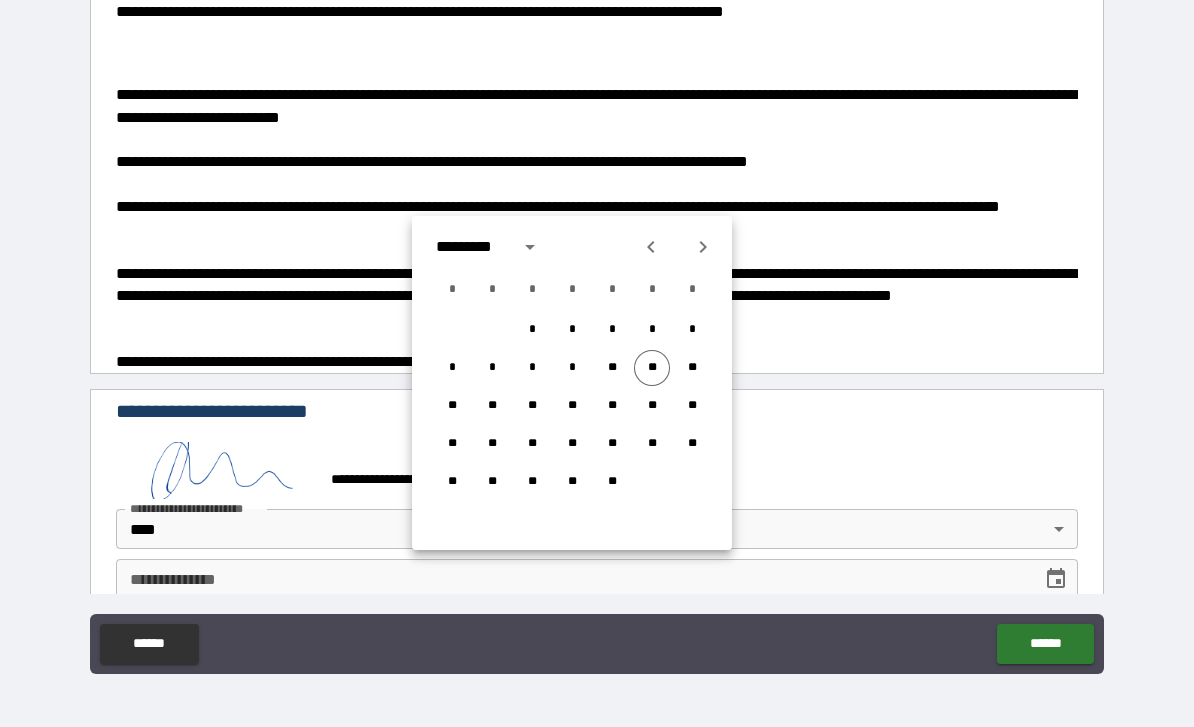 click on "**" at bounding box center [652, 368] 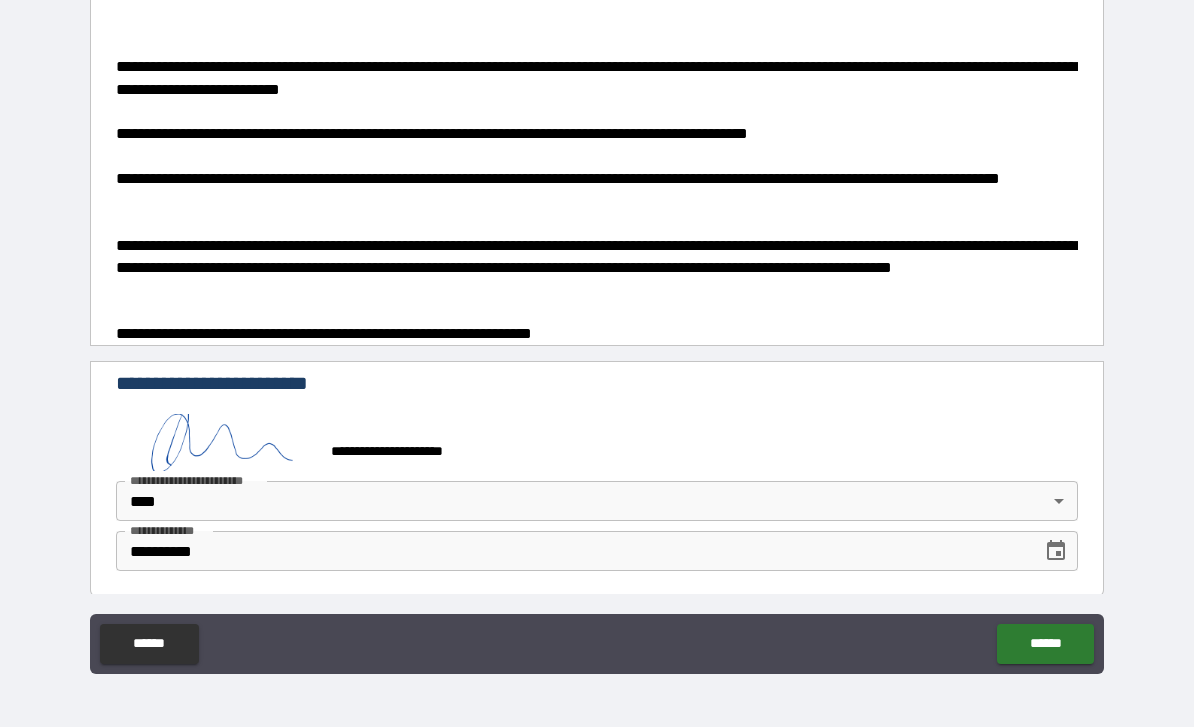 scroll, scrollTop: 627, scrollLeft: 0, axis: vertical 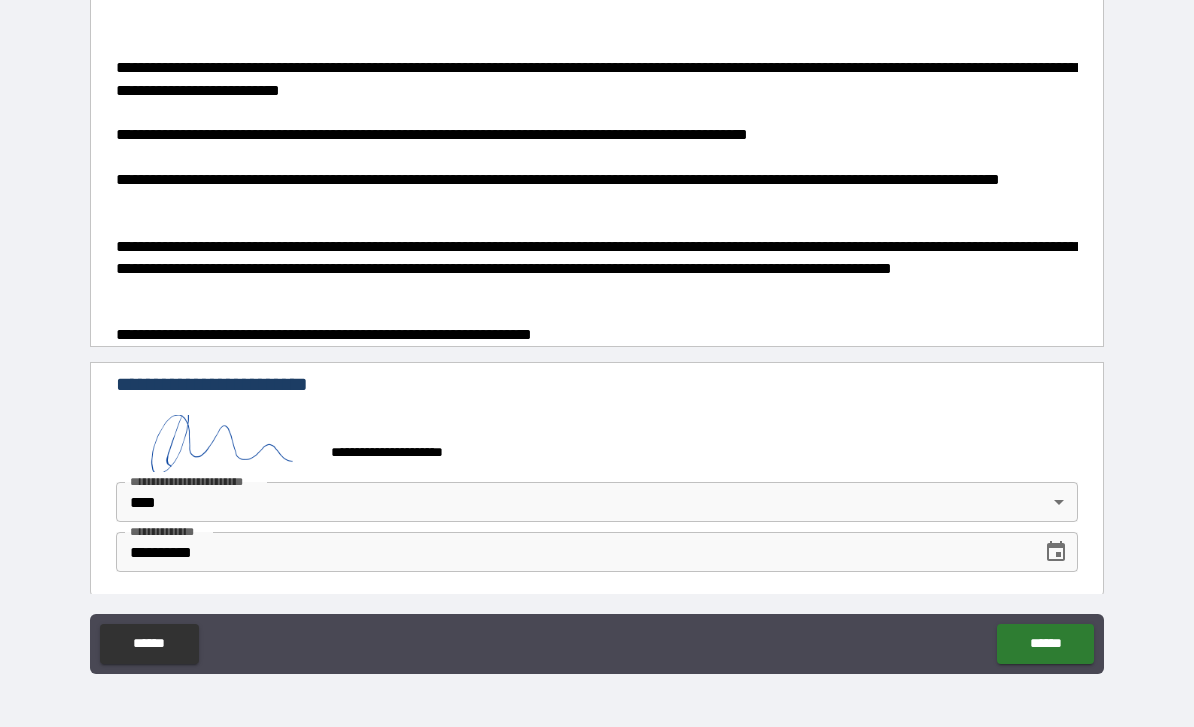 click on "******" at bounding box center [1045, 644] 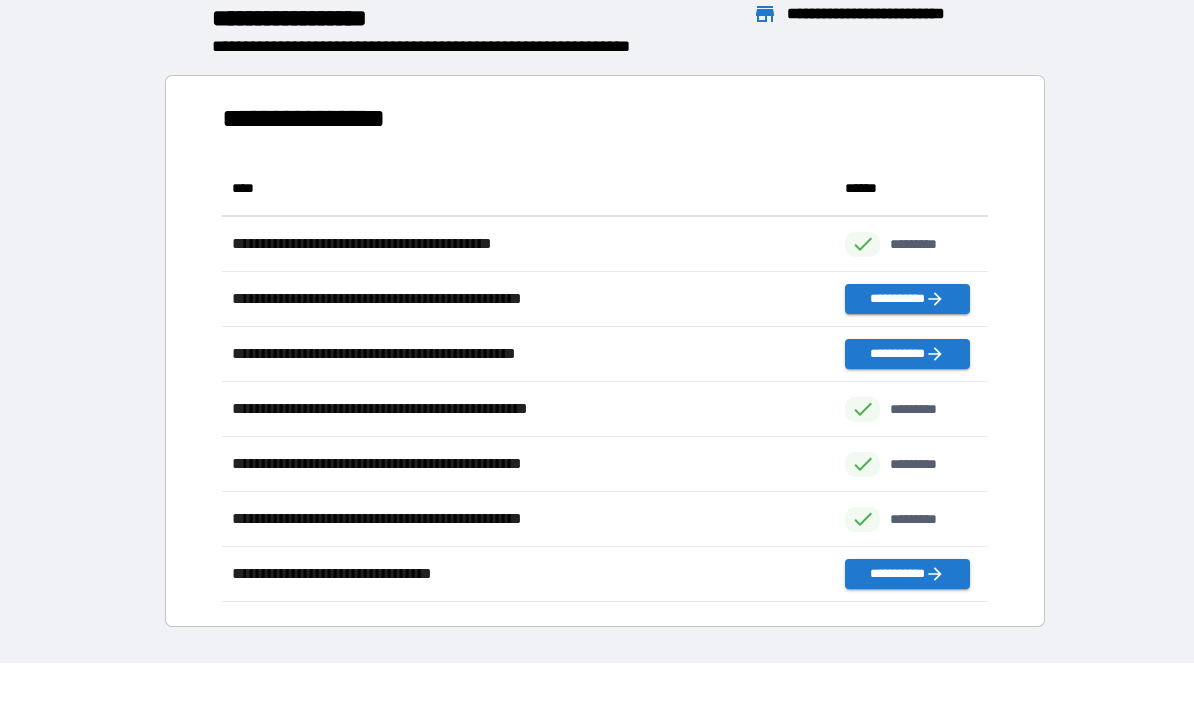 scroll, scrollTop: 1, scrollLeft: 1, axis: both 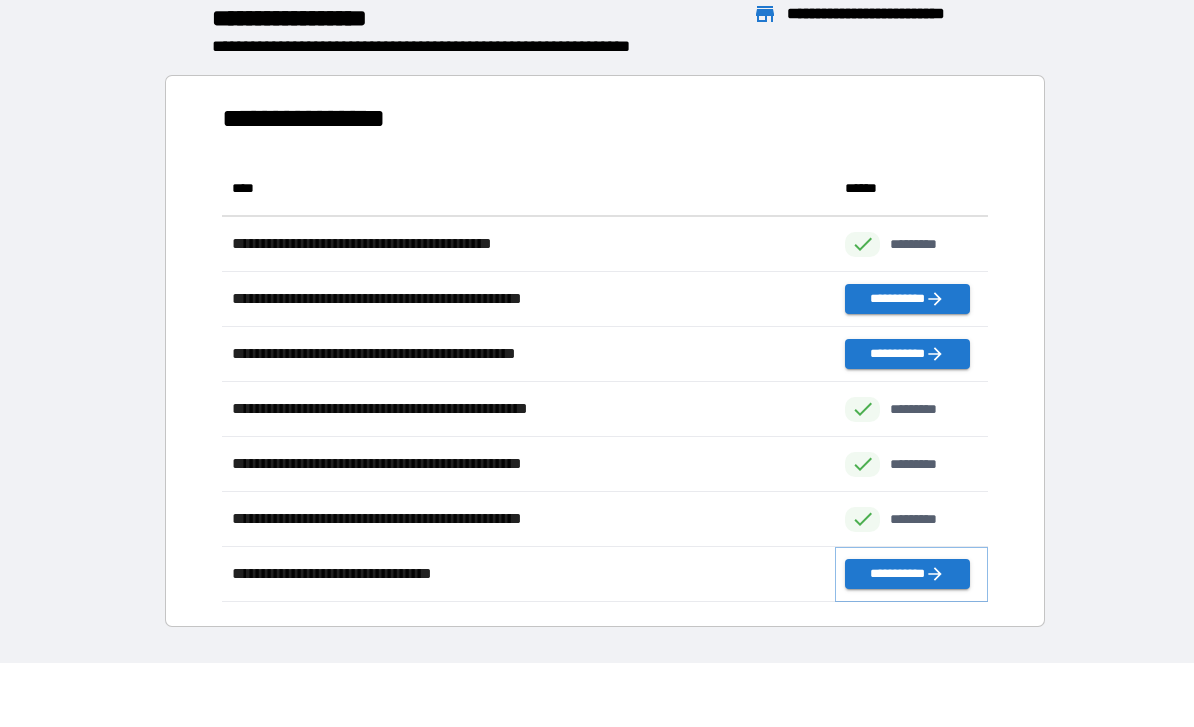 click on "**********" at bounding box center (907, 574) 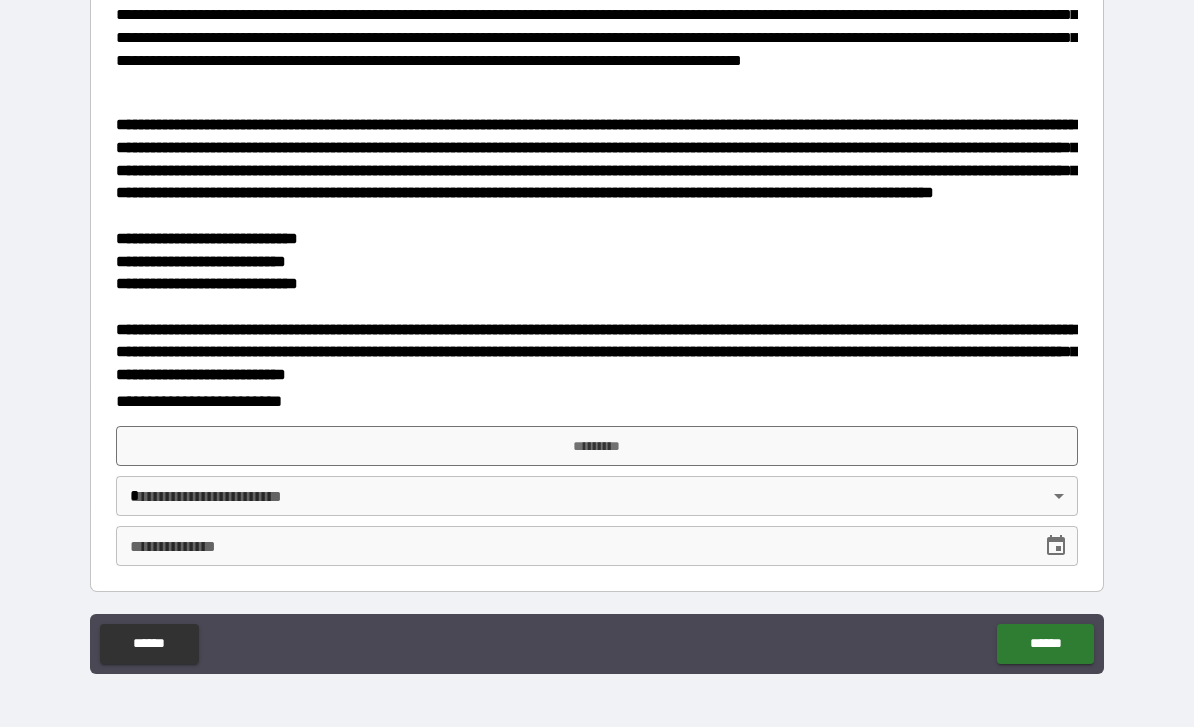 scroll, scrollTop: 2826, scrollLeft: 0, axis: vertical 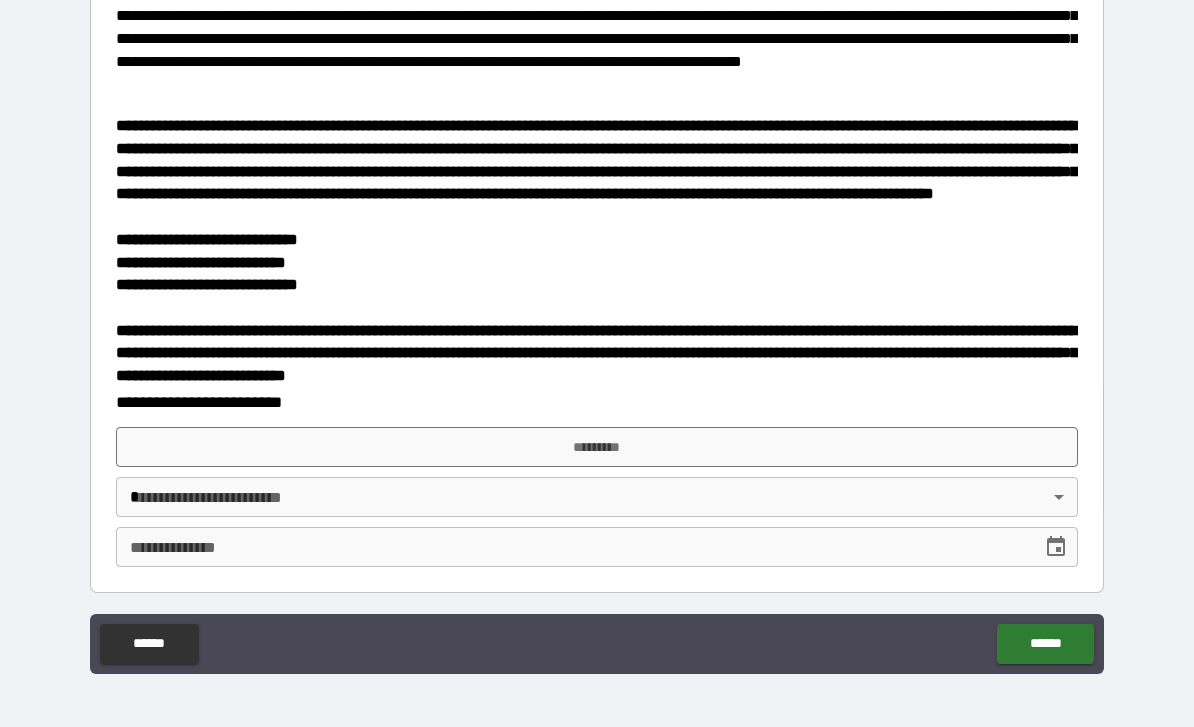 click on "*********" at bounding box center [597, 447] 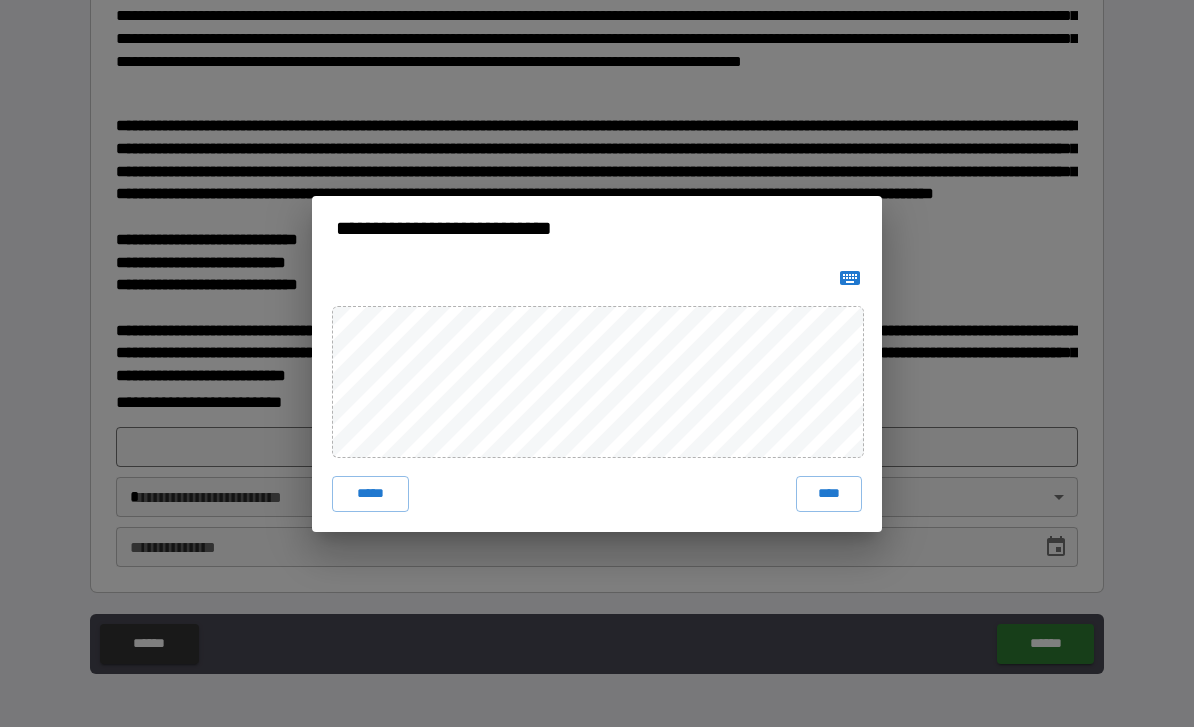 click on "****" at bounding box center [829, 494] 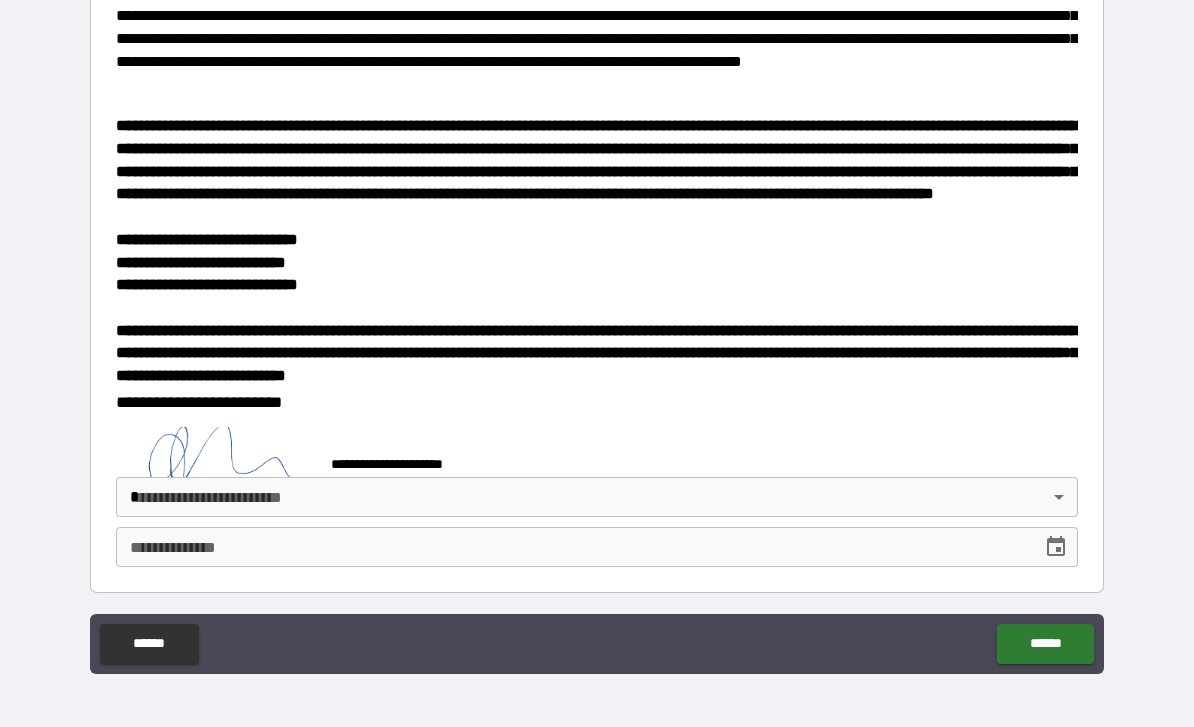 scroll, scrollTop: 2816, scrollLeft: 0, axis: vertical 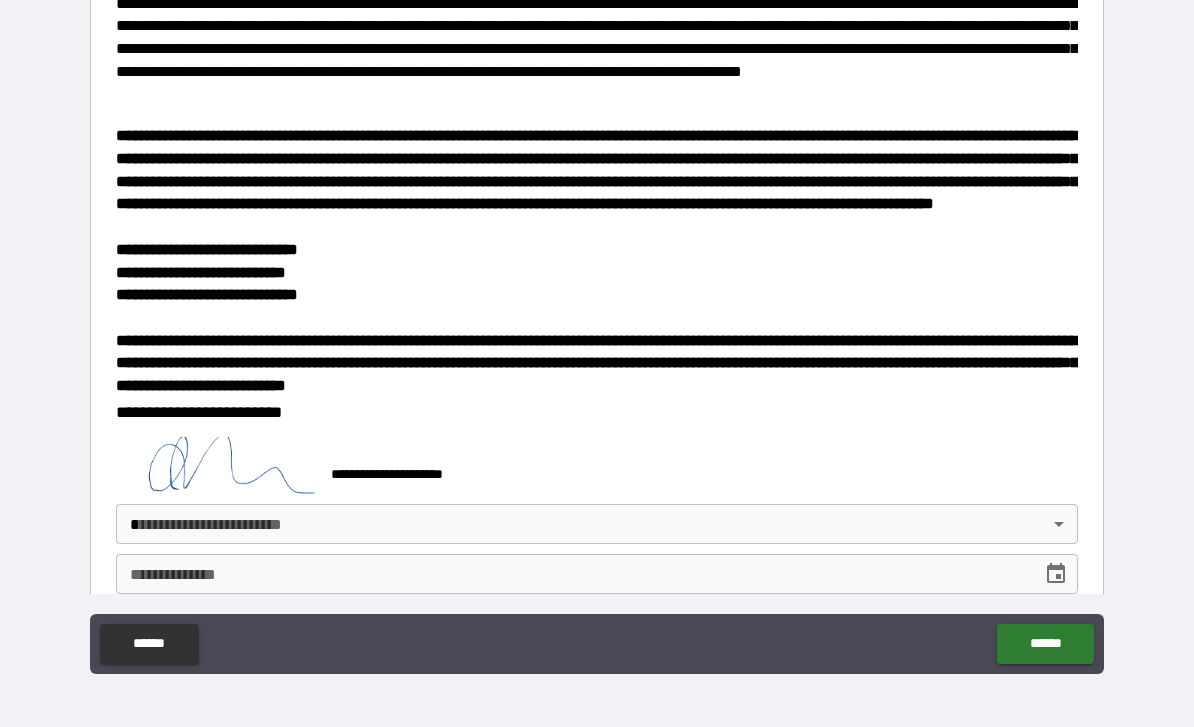 click on "**********" at bounding box center (597, 331) 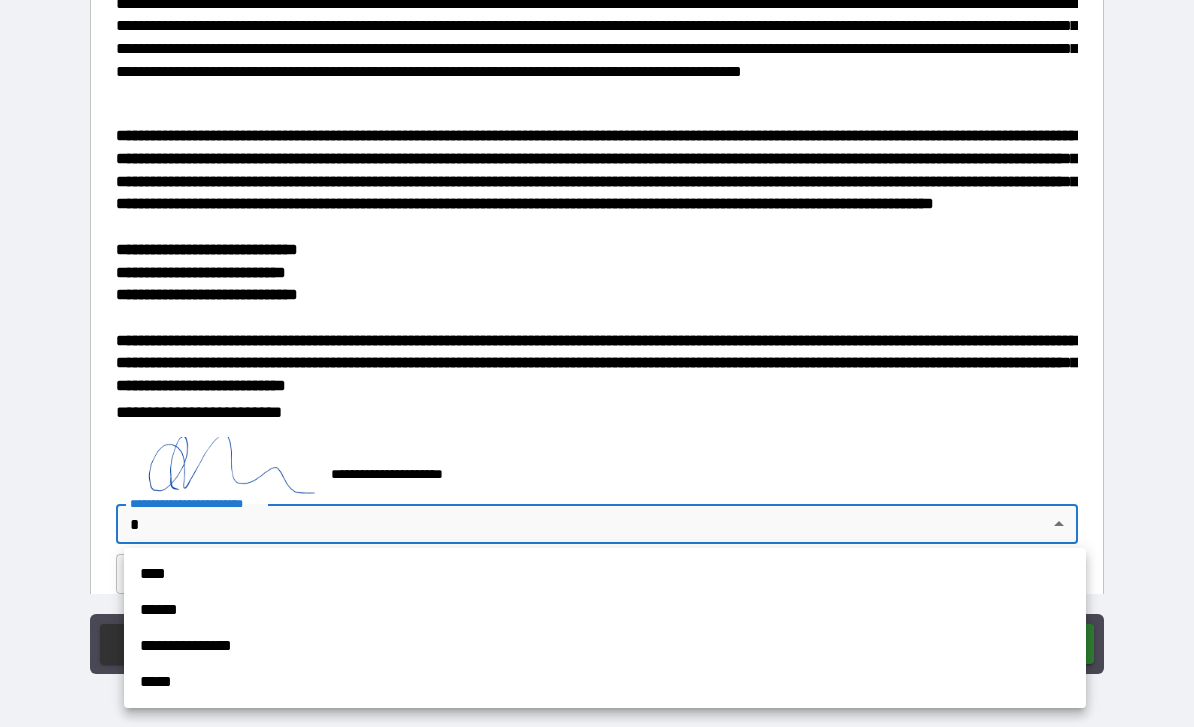 click on "****" at bounding box center [605, 574] 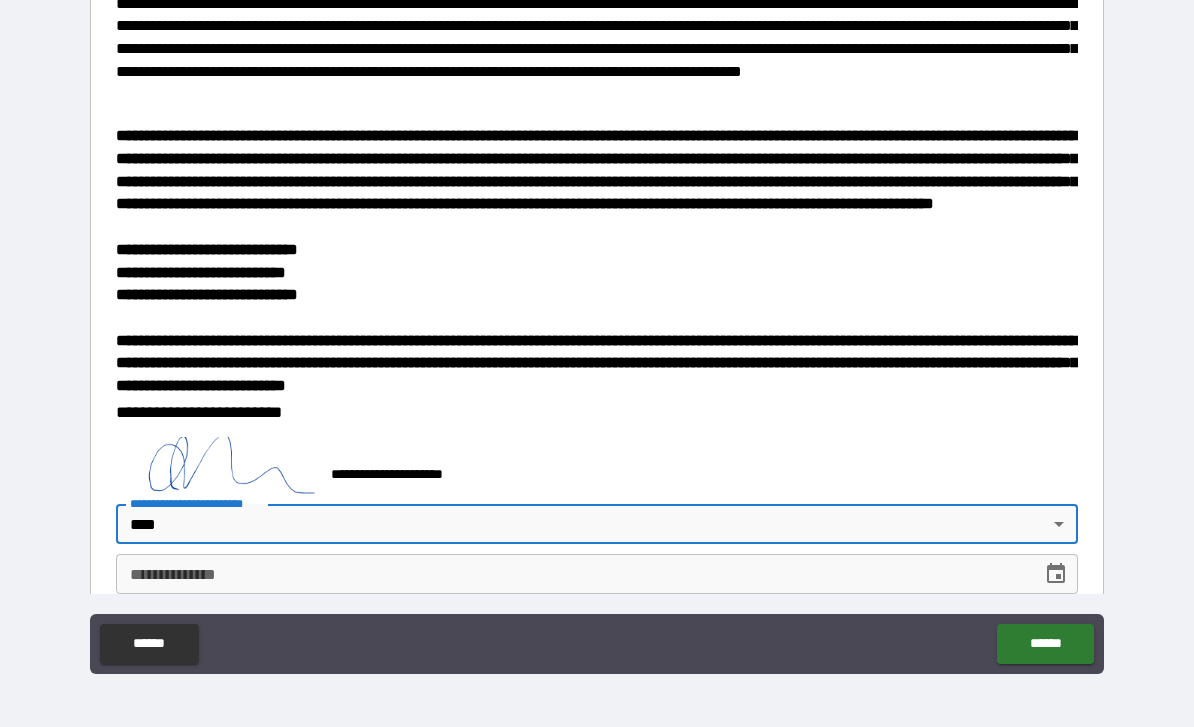 click 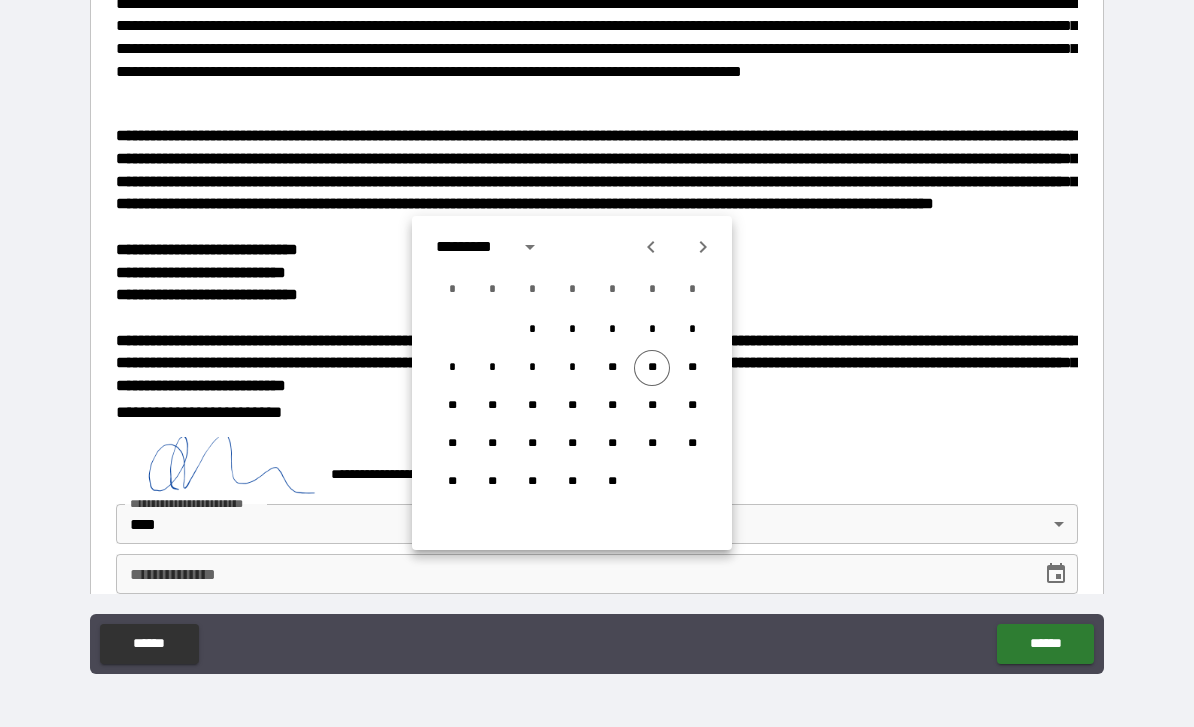 click on "**" at bounding box center [652, 368] 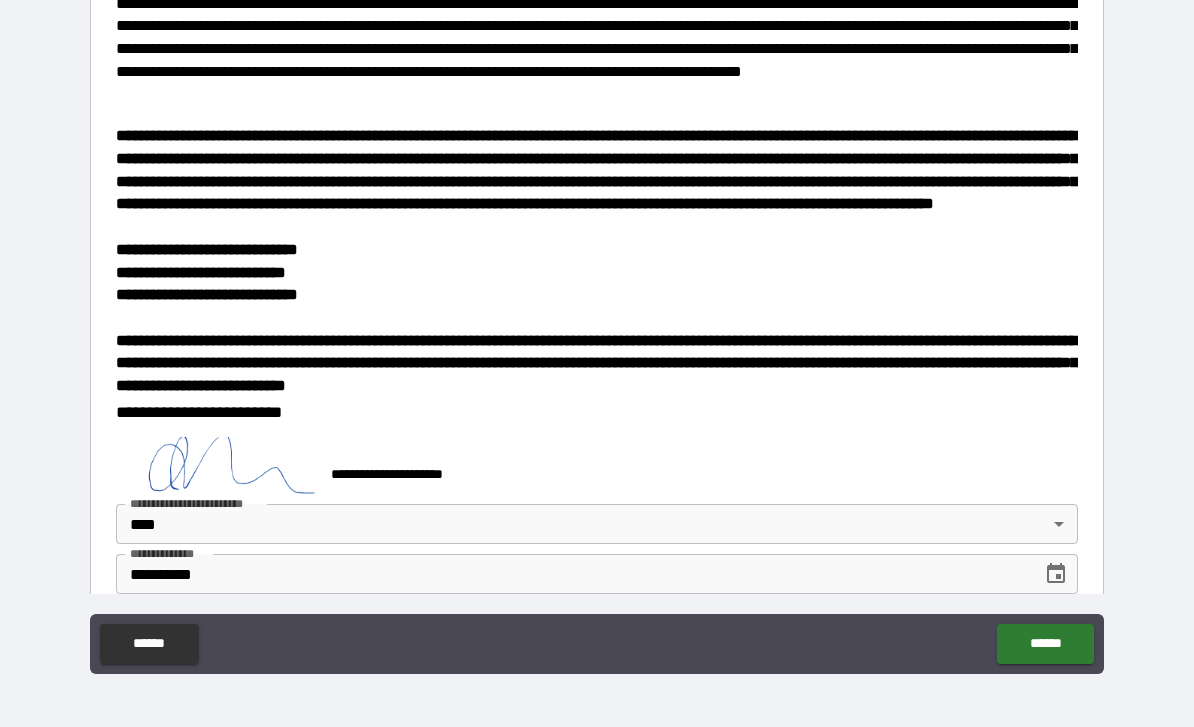 click on "******" at bounding box center (1045, 644) 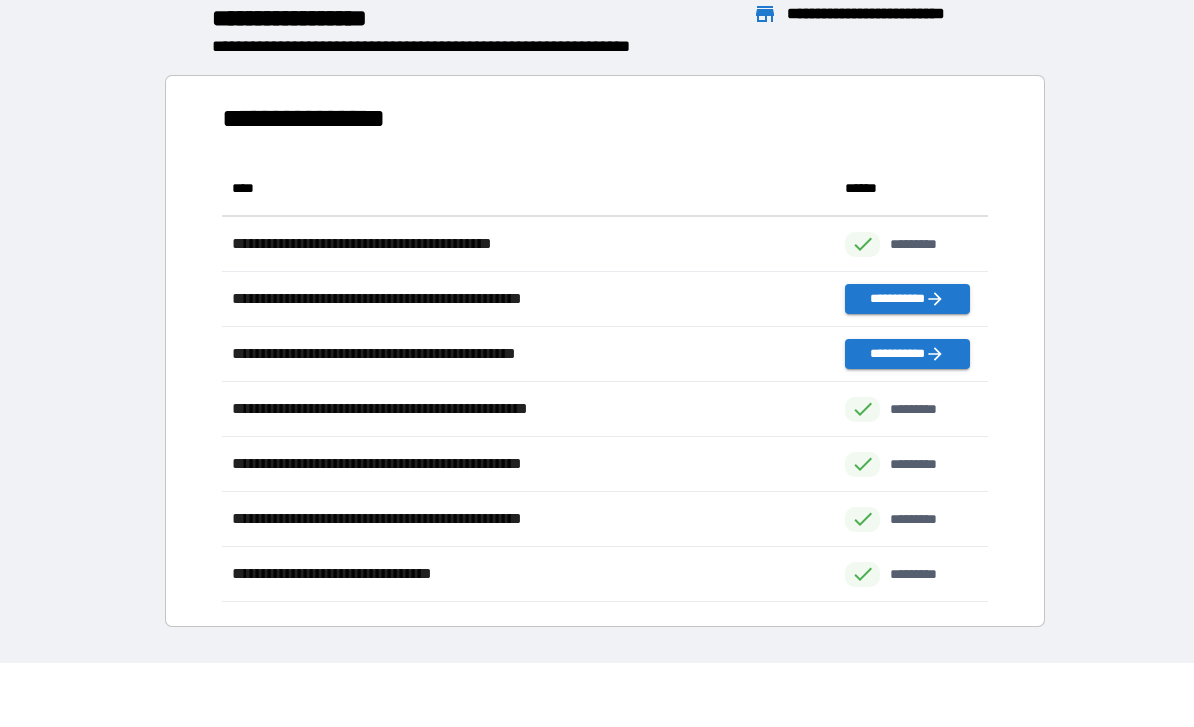 scroll, scrollTop: 441, scrollLeft: 765, axis: both 